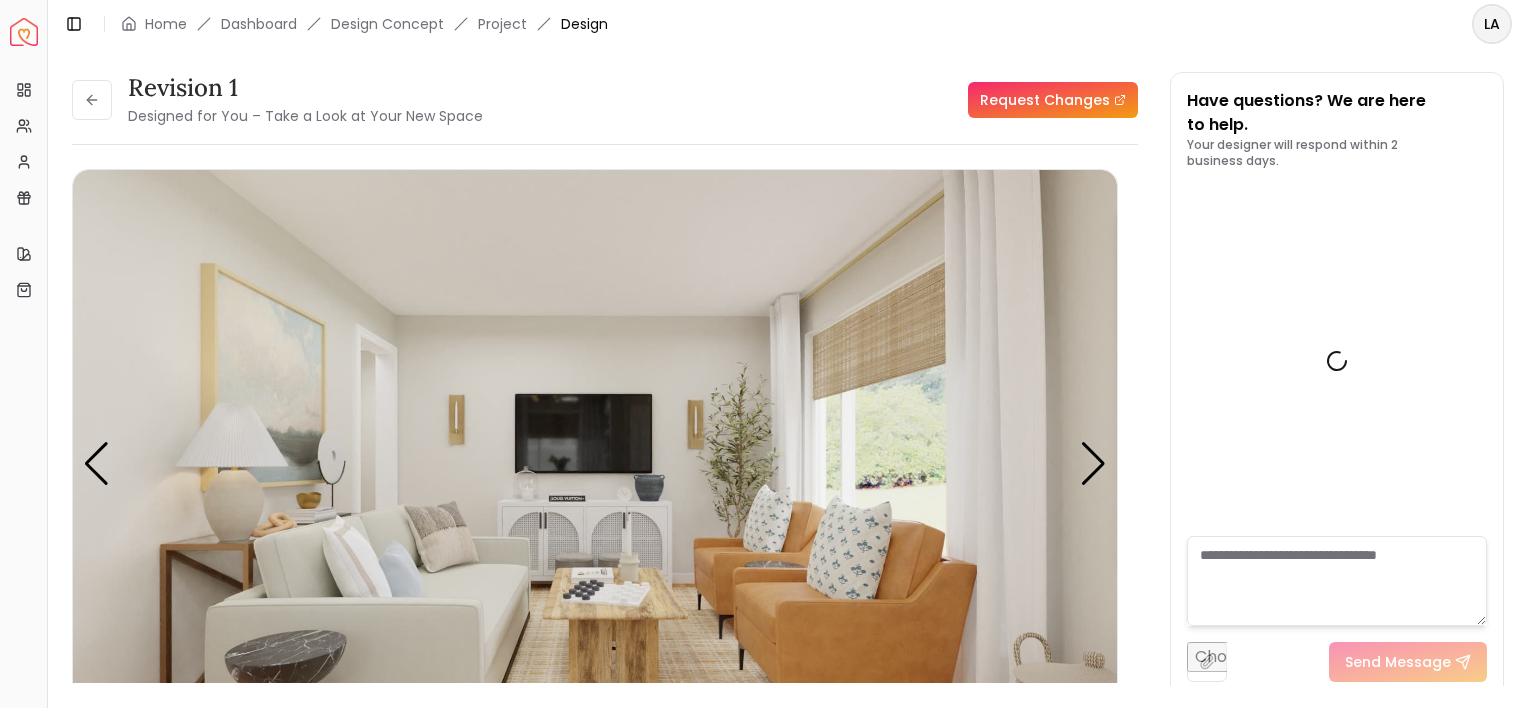 scroll, scrollTop: 0, scrollLeft: 0, axis: both 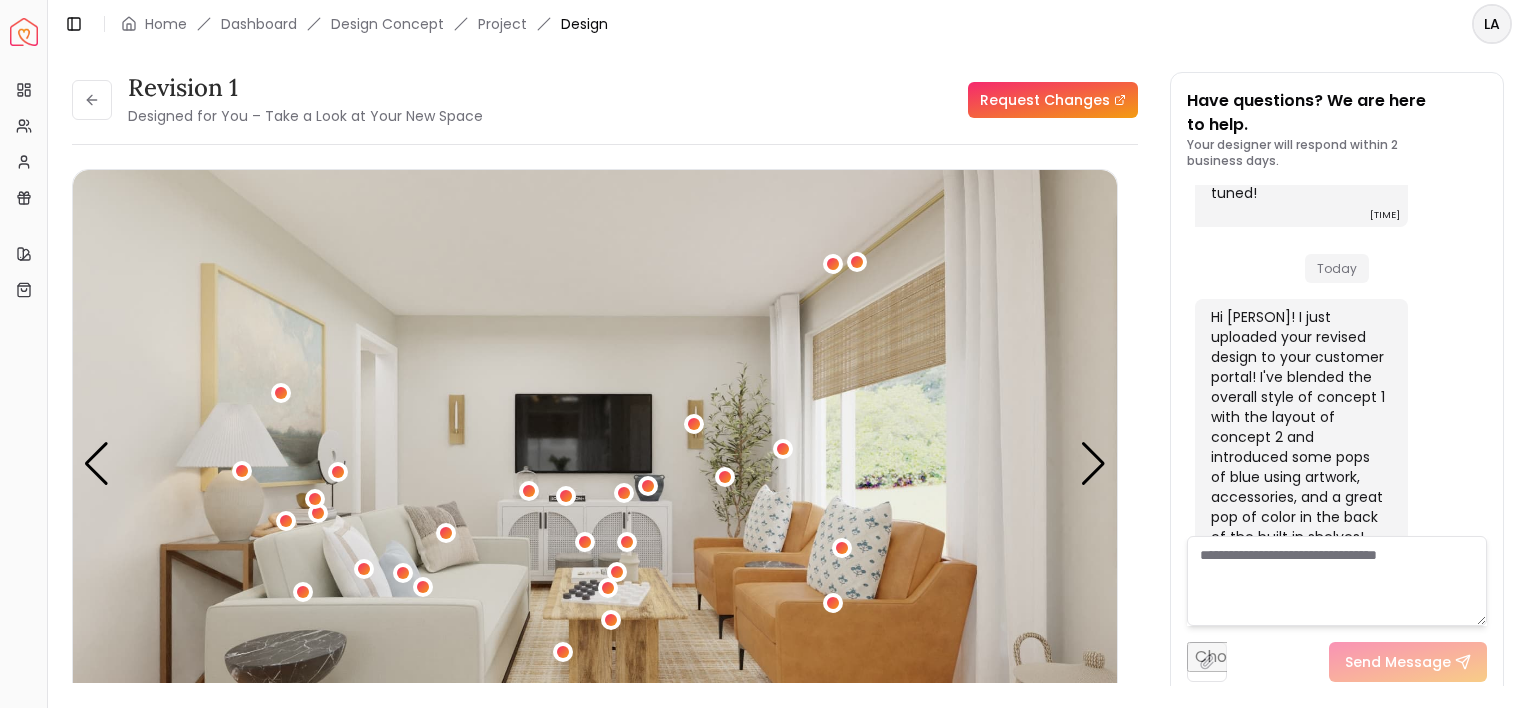 drag, startPoint x: 1487, startPoint y: 504, endPoint x: 1487, endPoint y: 520, distance: 16 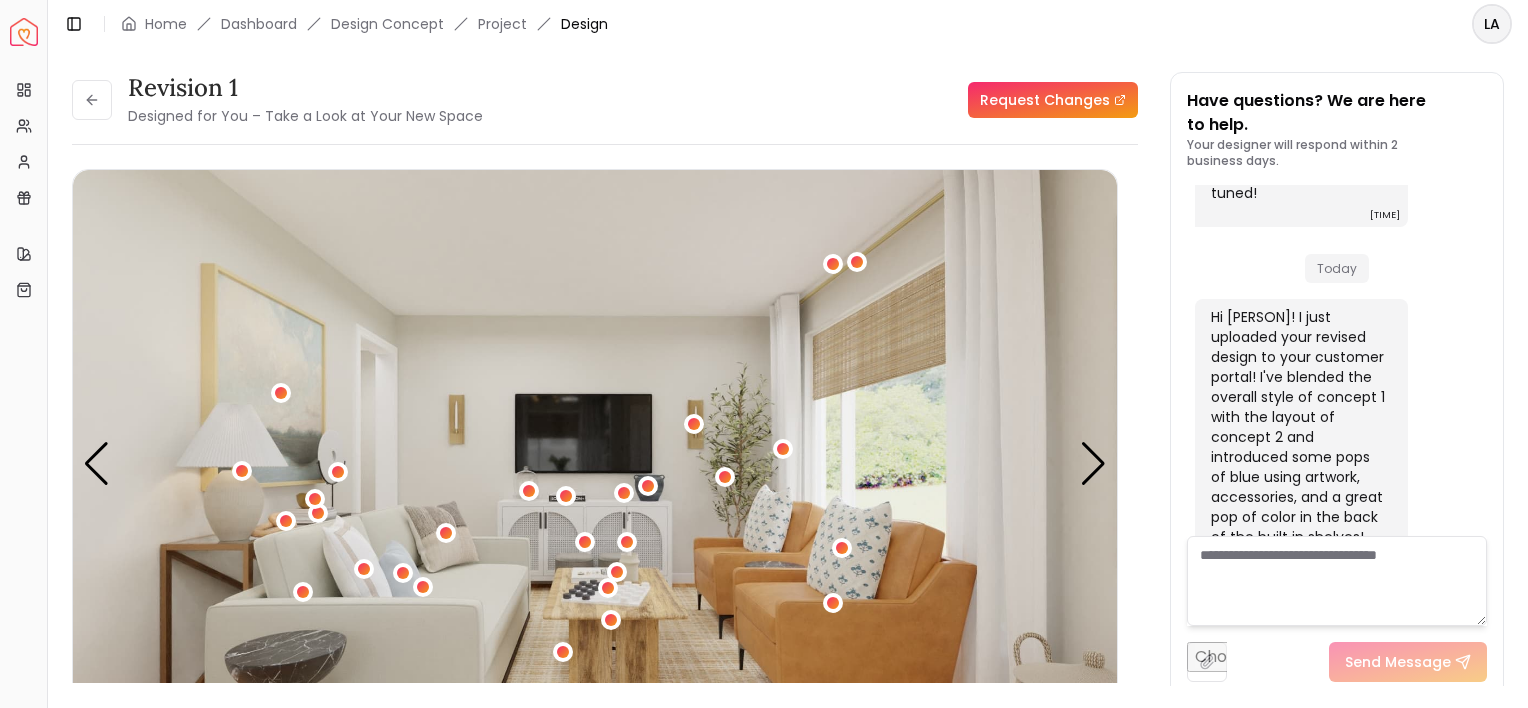click on "Have questions? We are here to help. Your designer will respond within 2 business days. 14/06/2025 Welcome aboard! 🎉
You’re all set — our team is excited to bring your dream space to life.
Quick Tip to Stay in the Loop:
We’ll be sending important updates from  hello@spacejoy.com , including your design previews, designer messages, and delivery info.
✅ To make sure you never miss a thing:
- Add  hello@spacejoy.com  to your Contacts or Safe Sender List
- If you use Gmail, drag our email to your Primary tab
- Check your spam or promotions folder just in case, and mark us as “Not Spam”
💡 This one small step ensures your project flows smoothly without delays.
Thanks for choosing Spacejoy. We can’t wait to get started!
Cheers,
The Spacejoy Team 9:57 PM 07/07/2025 6:46 PM 08/07/2025 Thanks for reaching out.  I'm very excited to see your plans for my little family room.   9:02 PM 11/07/2025 7:23 AM 30/07/2025 11:19 PM Today 12:29 AM Send Message" at bounding box center (1337, 385) 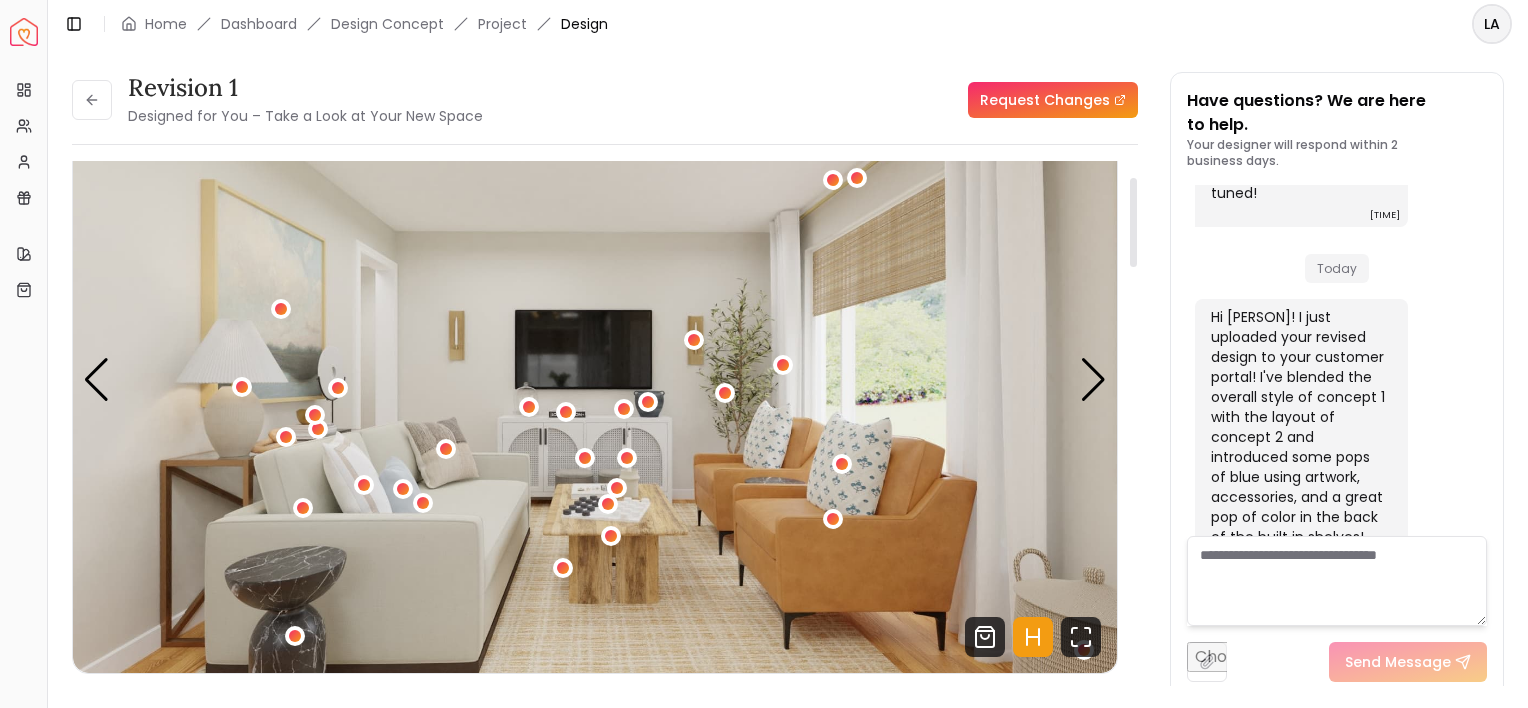 scroll, scrollTop: 94, scrollLeft: 0, axis: vertical 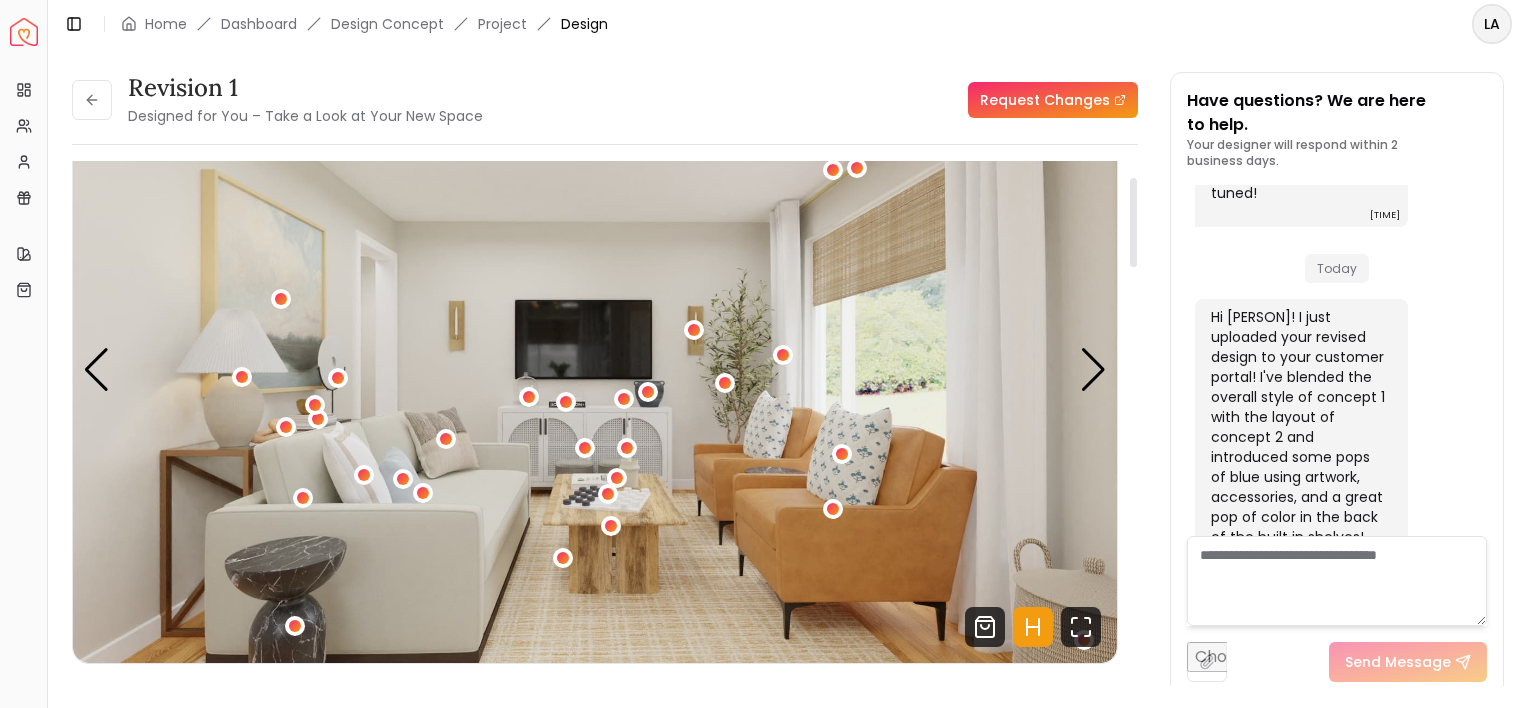 drag, startPoint x: 1136, startPoint y: 197, endPoint x: 1138, endPoint y: 213, distance: 16.124516 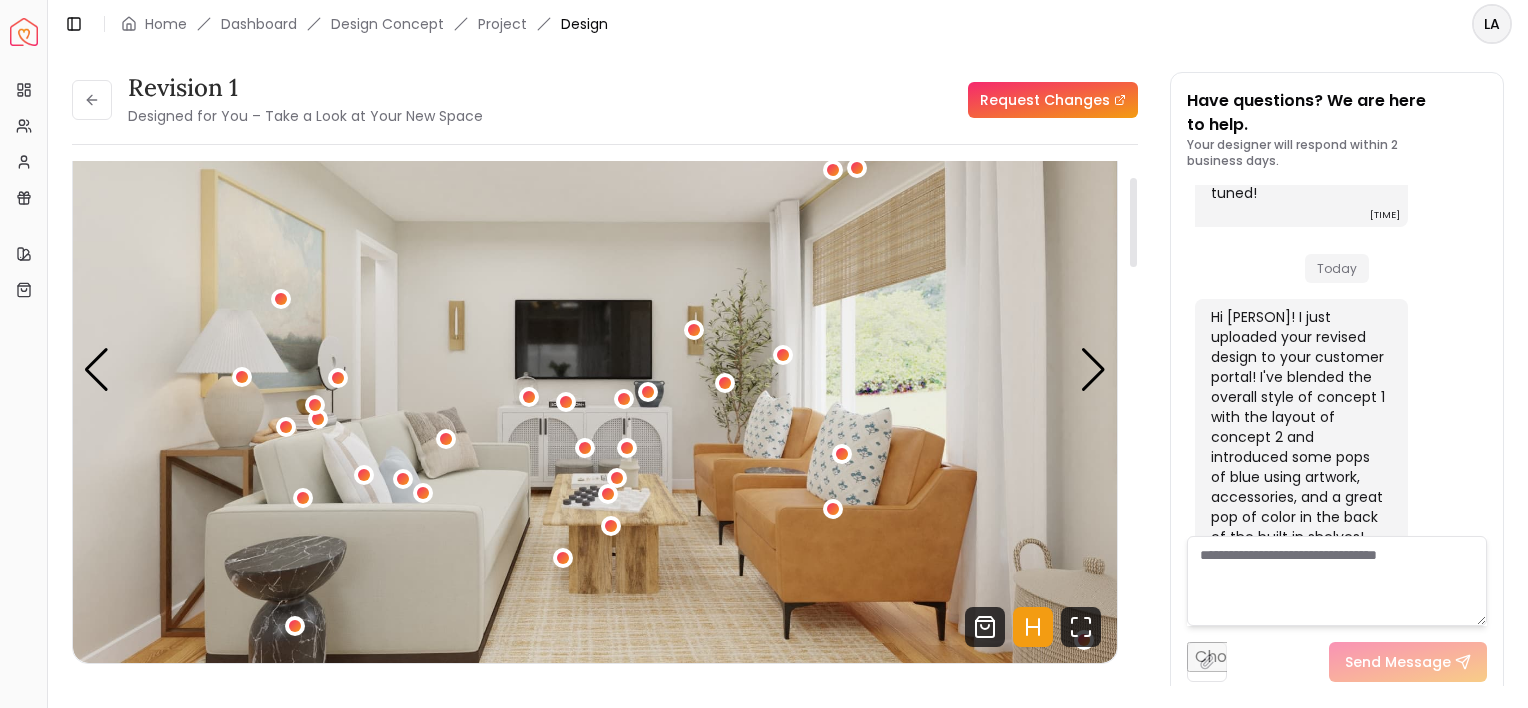 click at bounding box center (1133, 222) 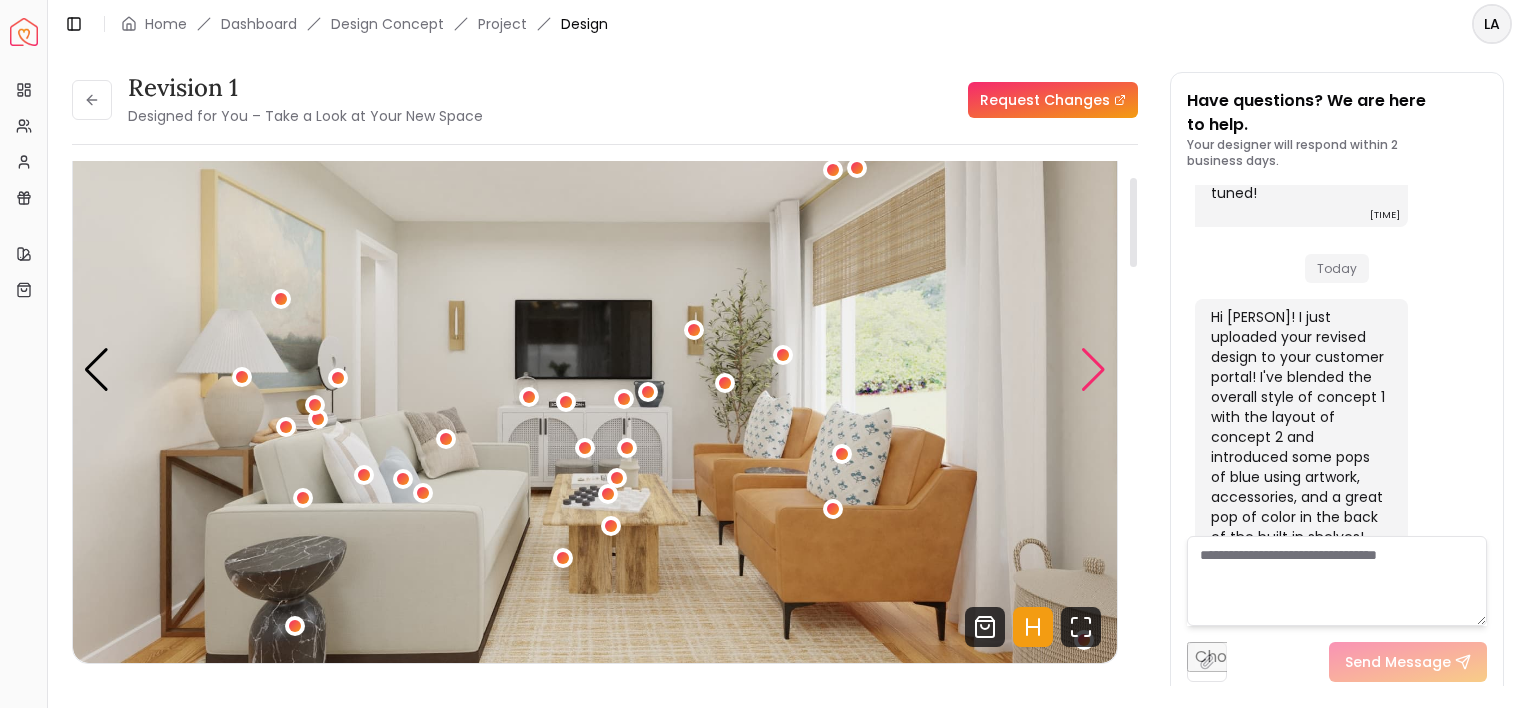 click at bounding box center (1093, 370) 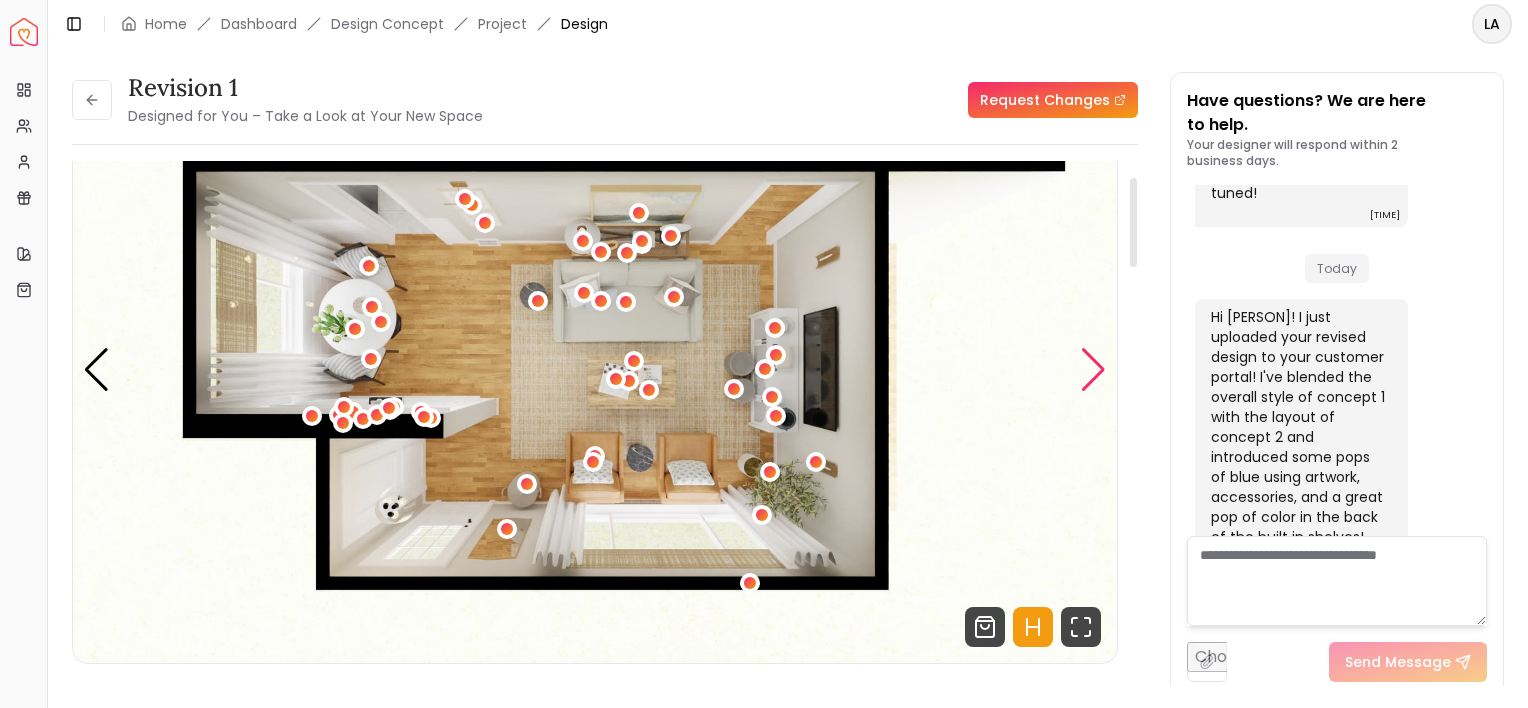 click at bounding box center [1093, 370] 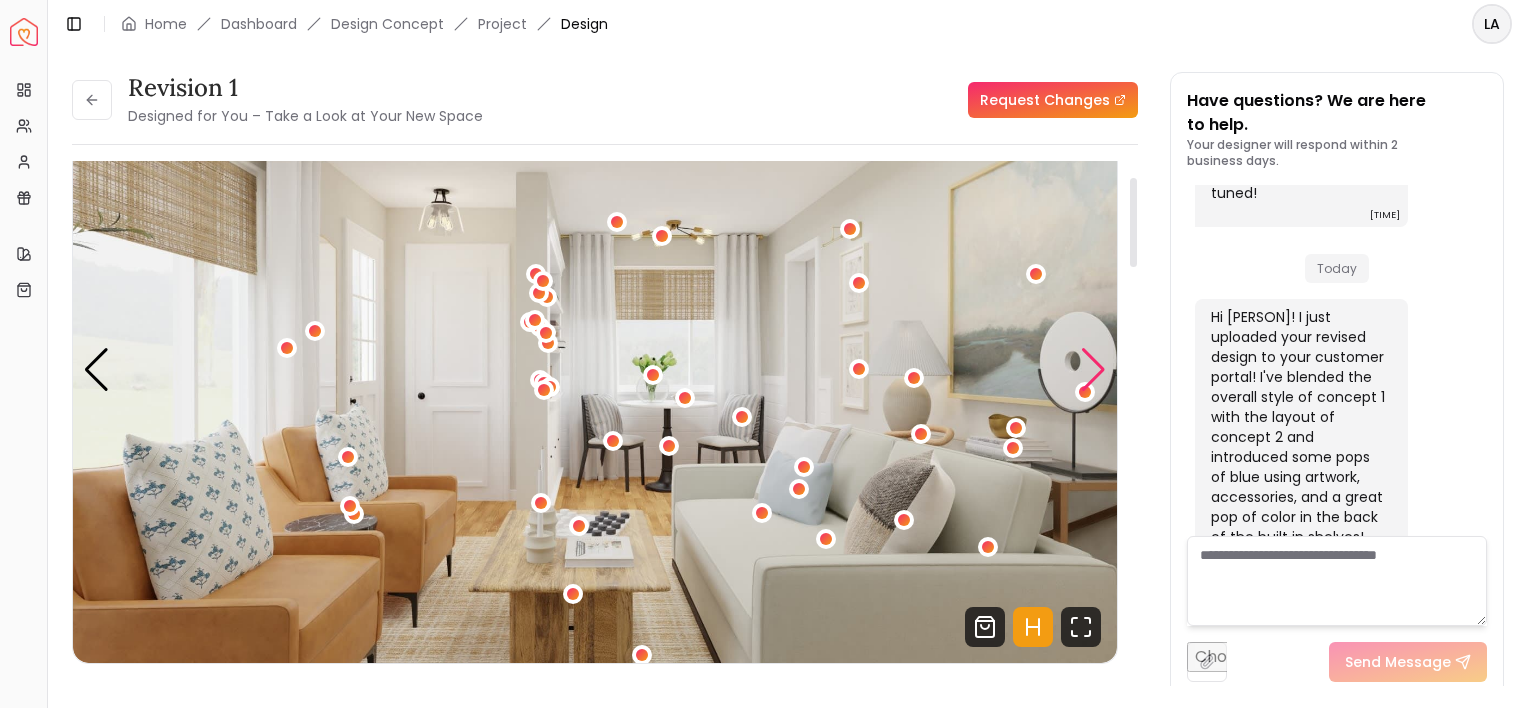 click at bounding box center [1093, 370] 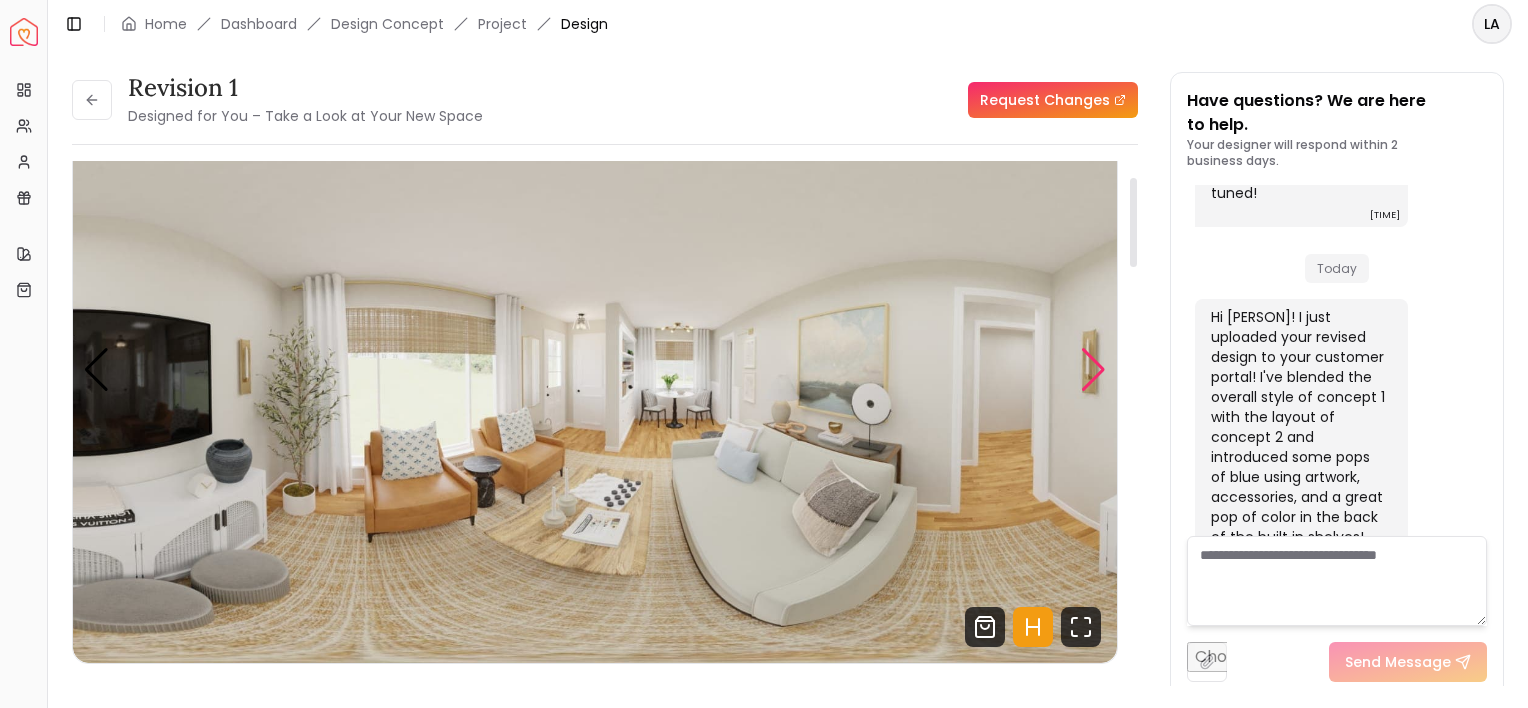 click at bounding box center (1093, 370) 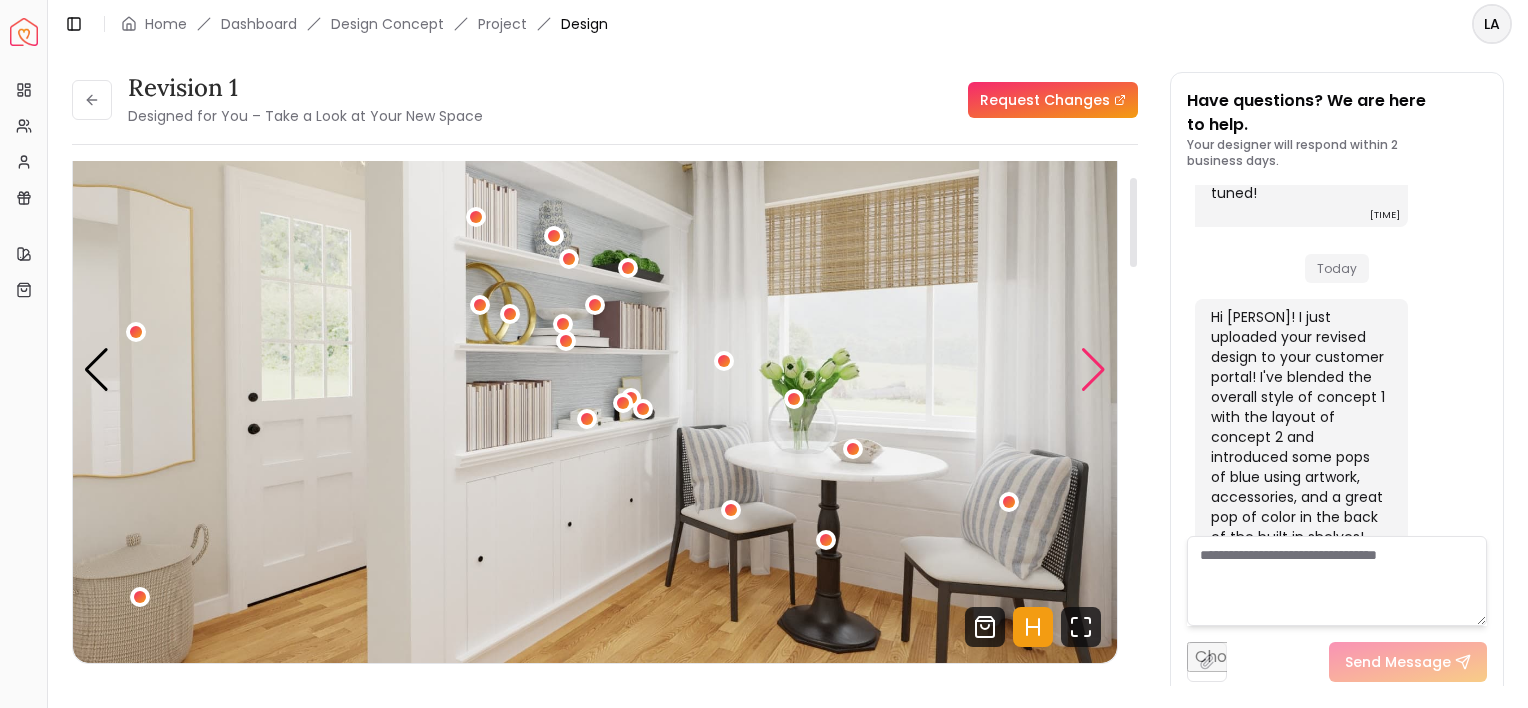 click at bounding box center [1093, 370] 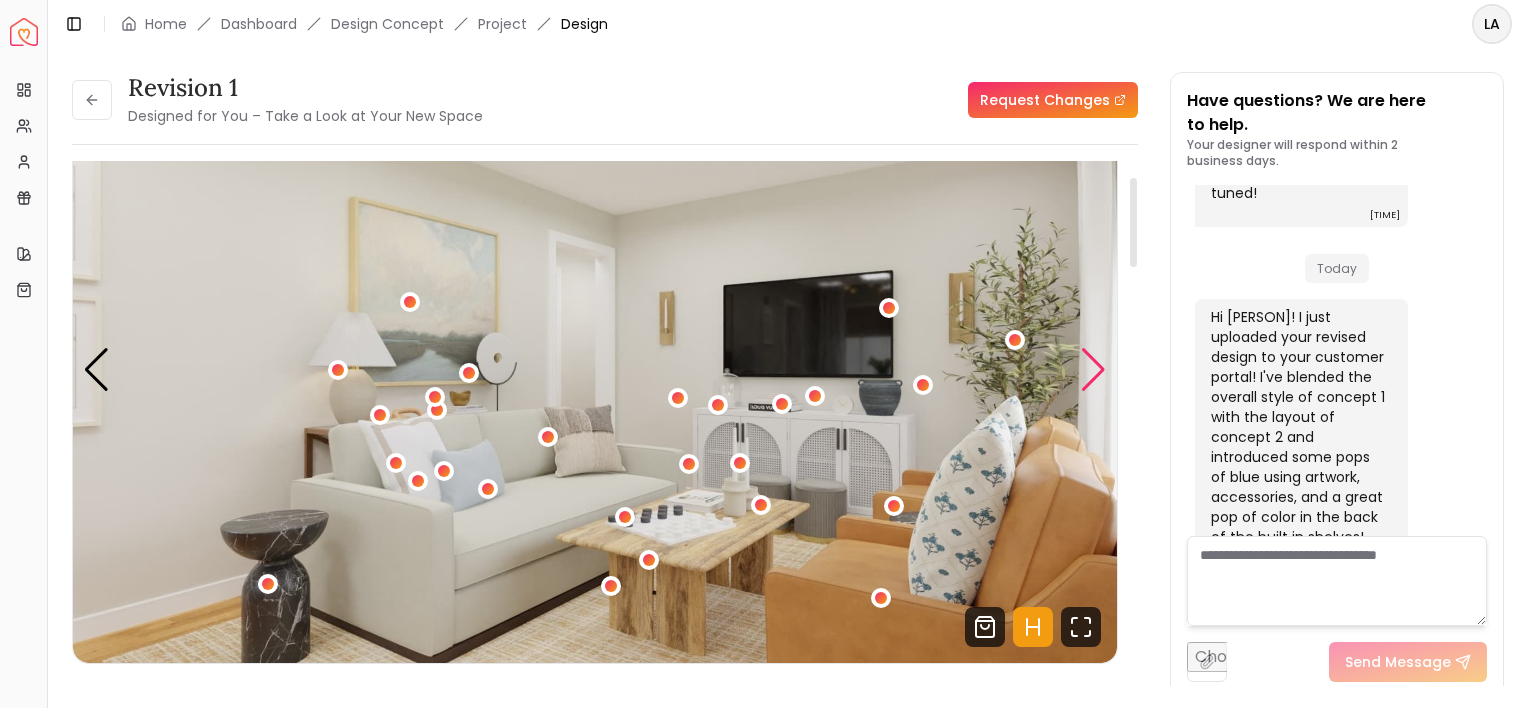 click at bounding box center (1093, 370) 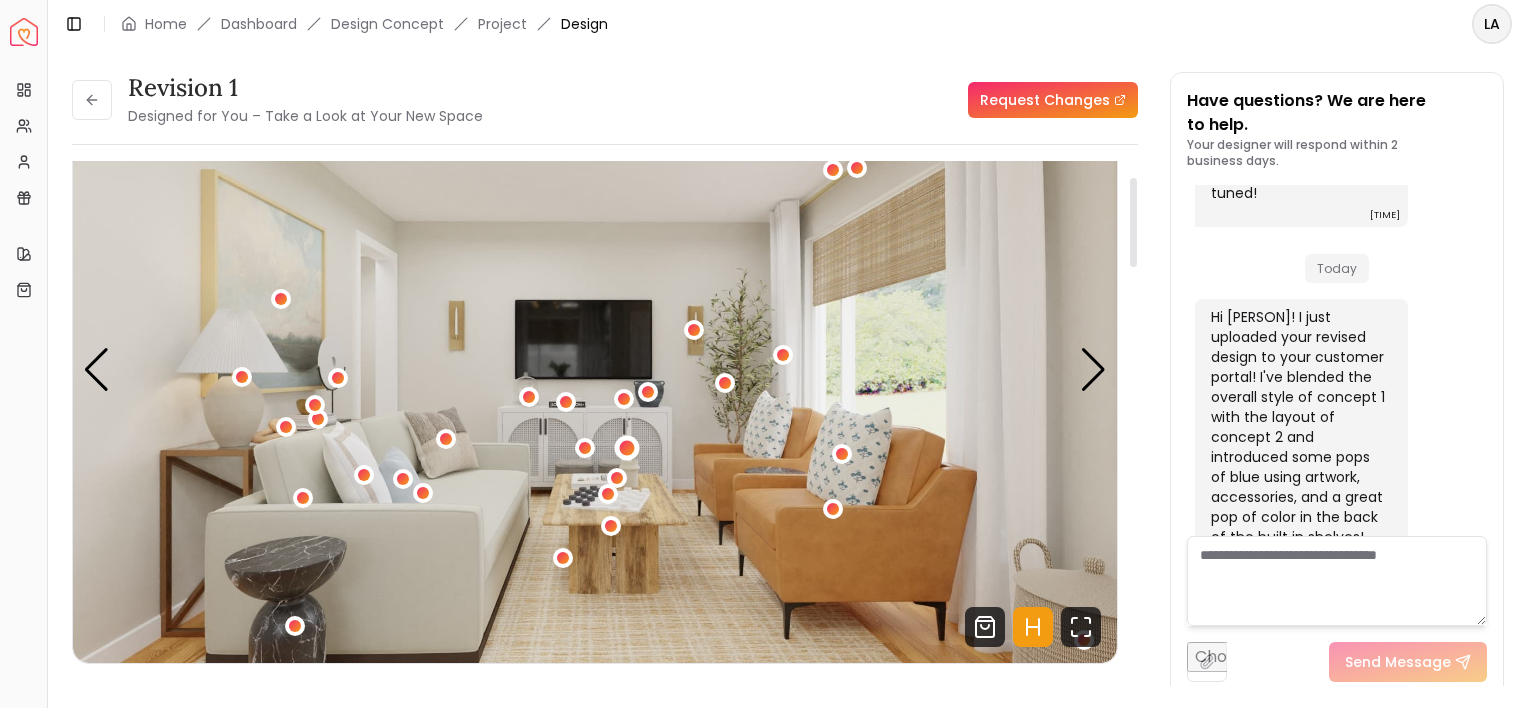 click at bounding box center [627, 447] 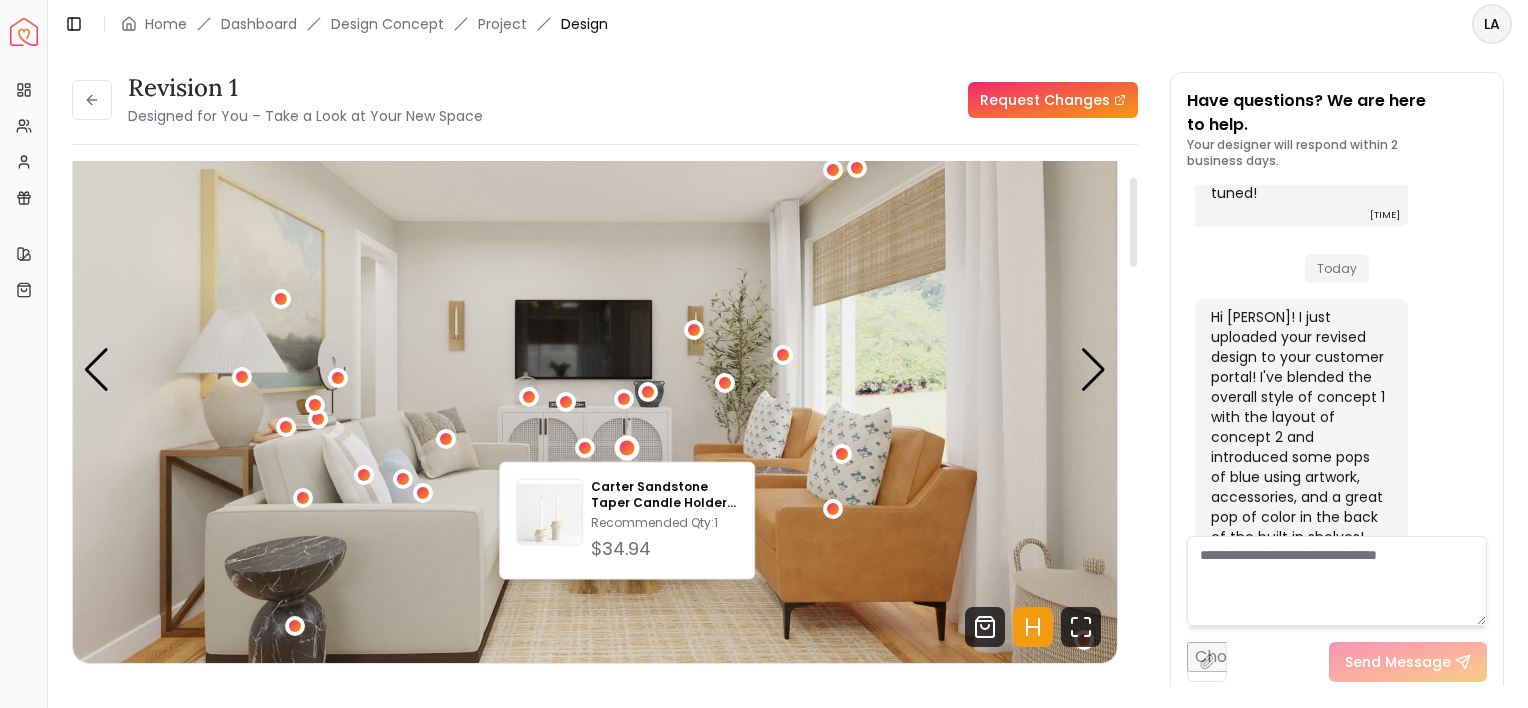 click at bounding box center [595, 369] 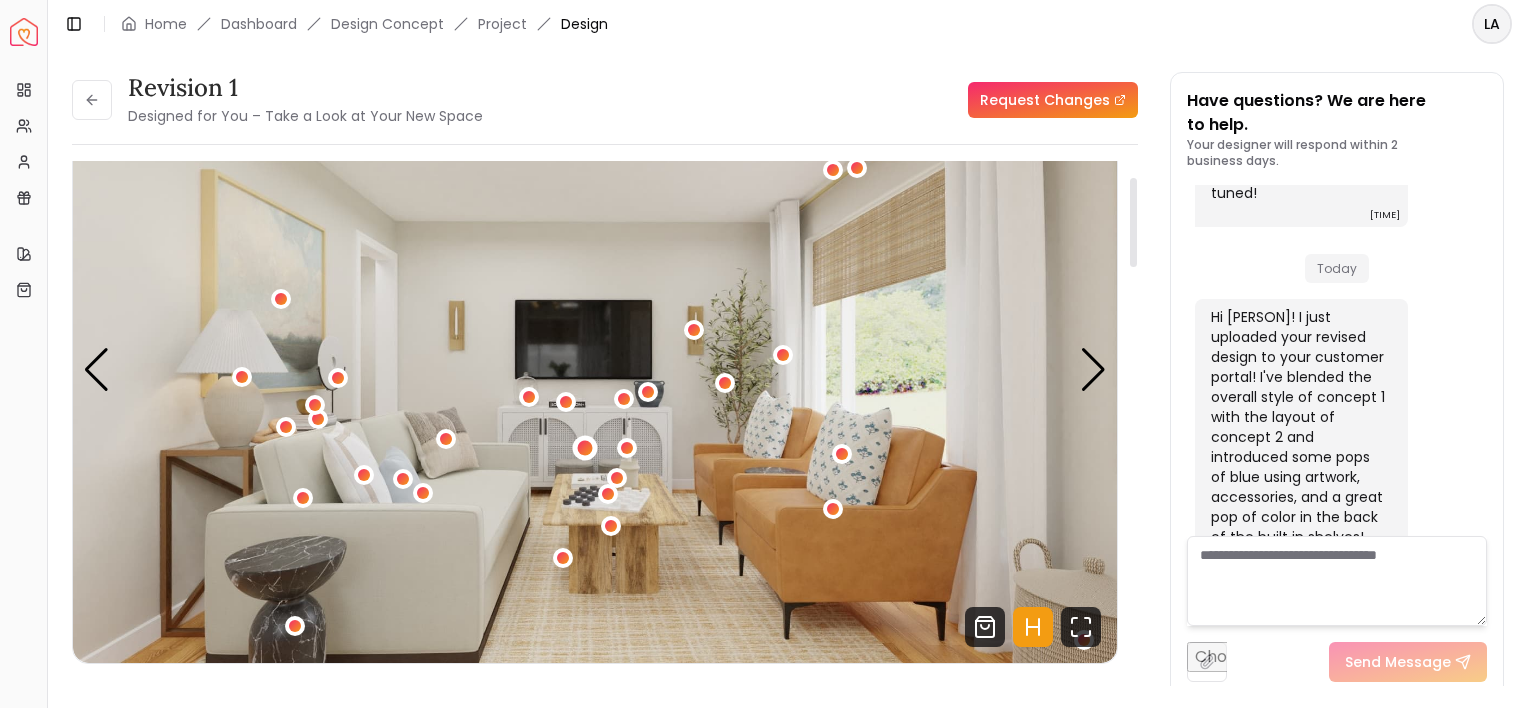 click at bounding box center [585, 447] 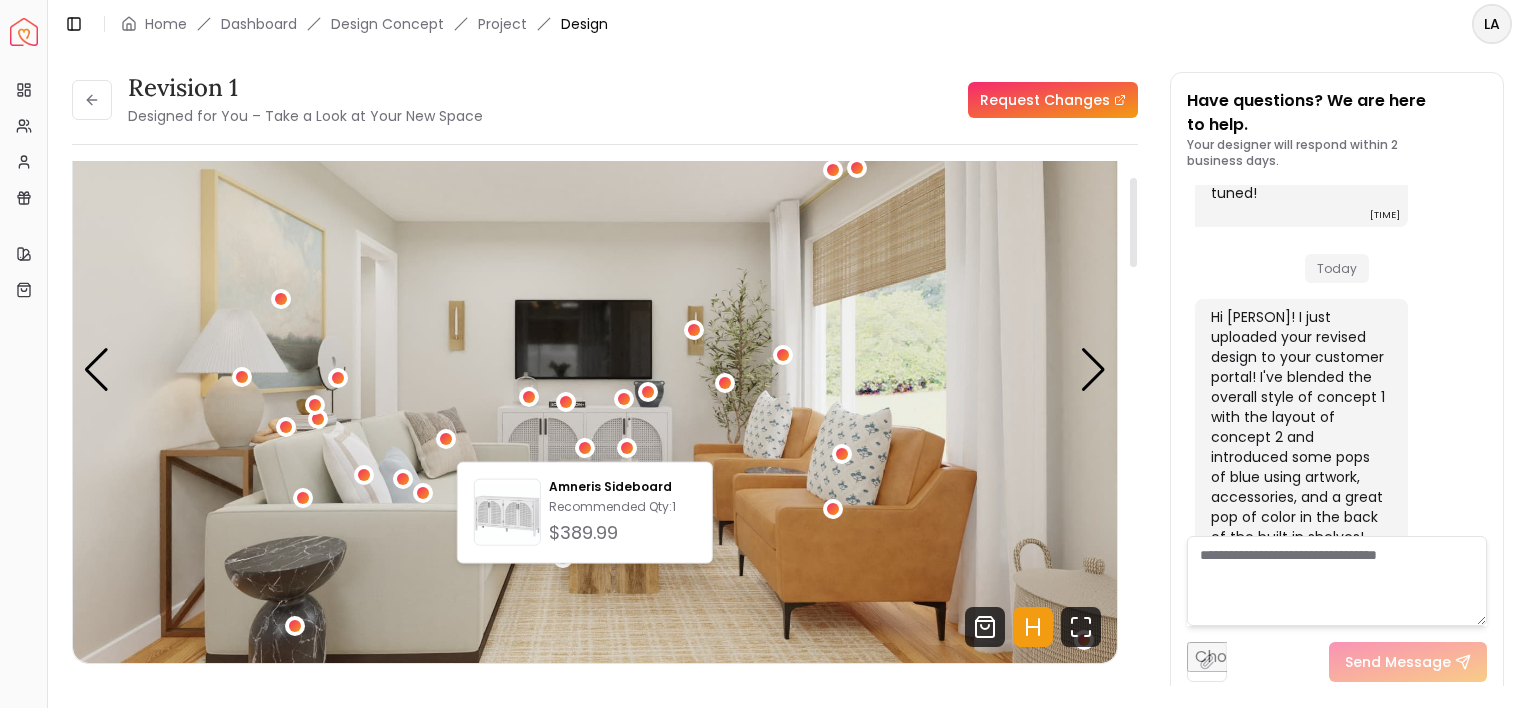 click at bounding box center (595, 369) 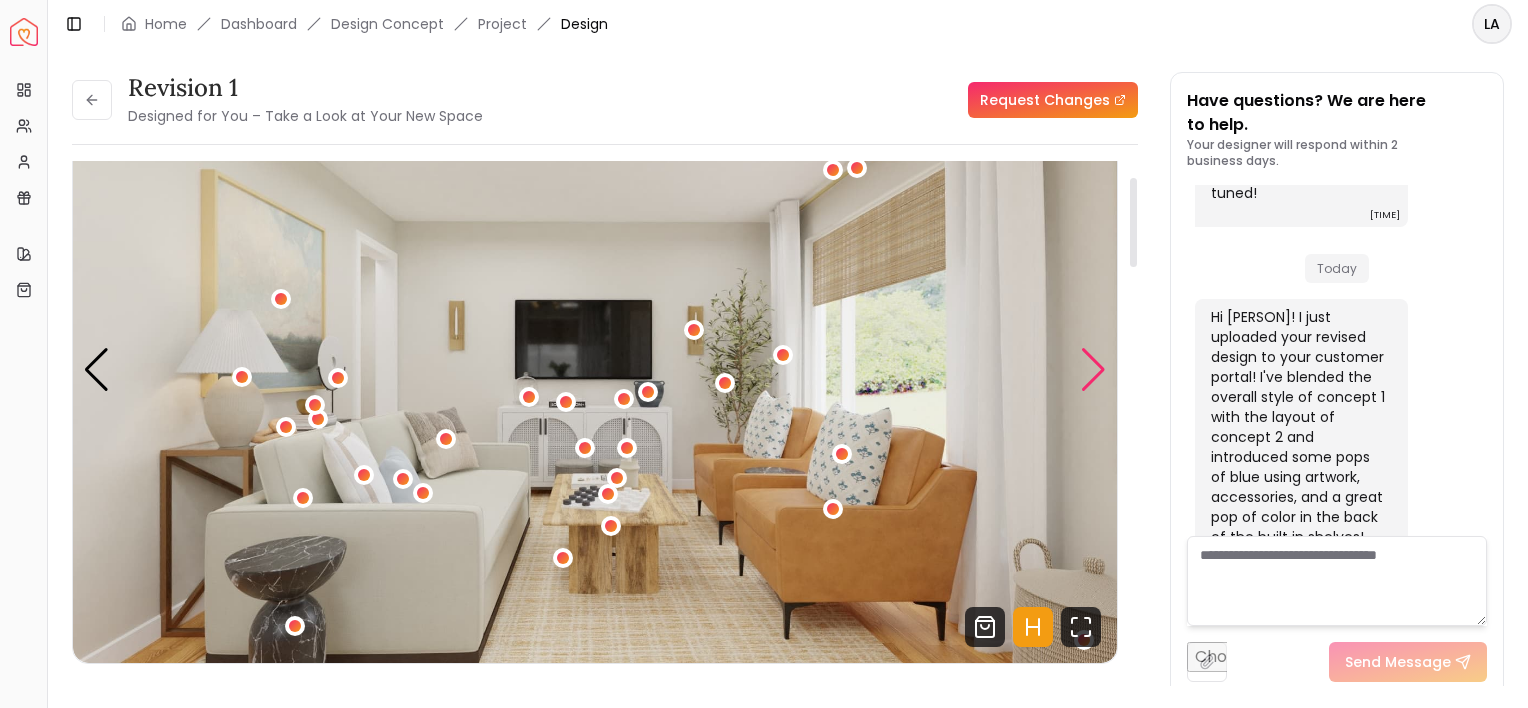 click at bounding box center [1093, 370] 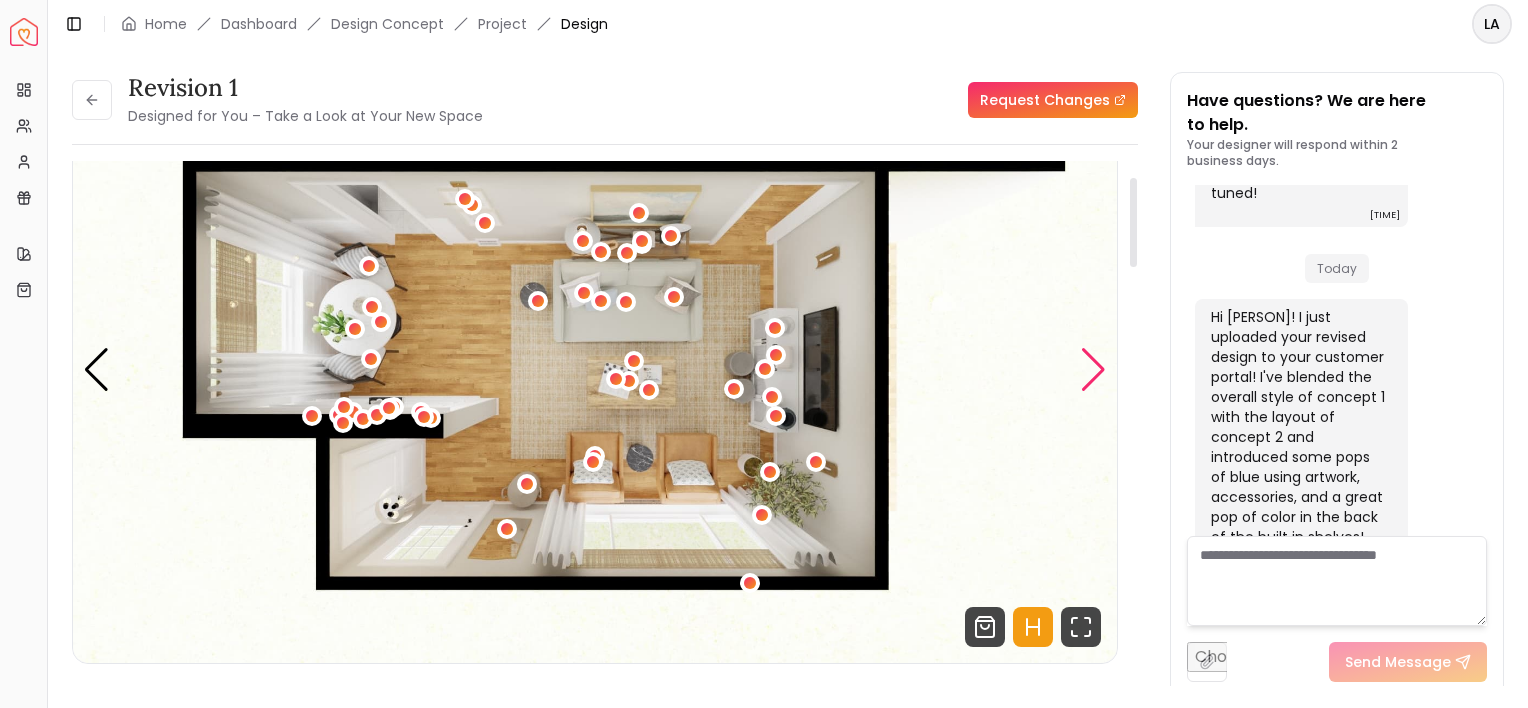 click at bounding box center [1093, 370] 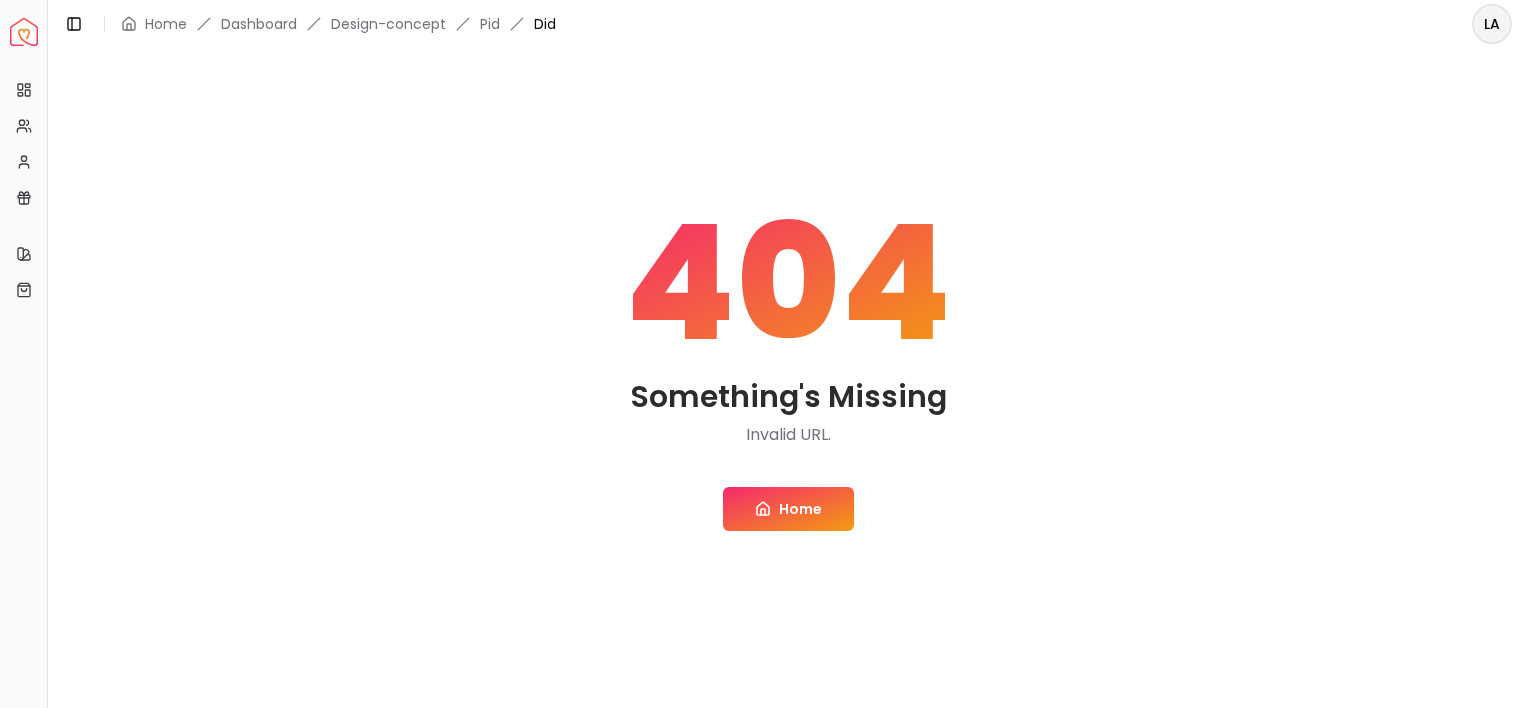 scroll, scrollTop: 0, scrollLeft: 0, axis: both 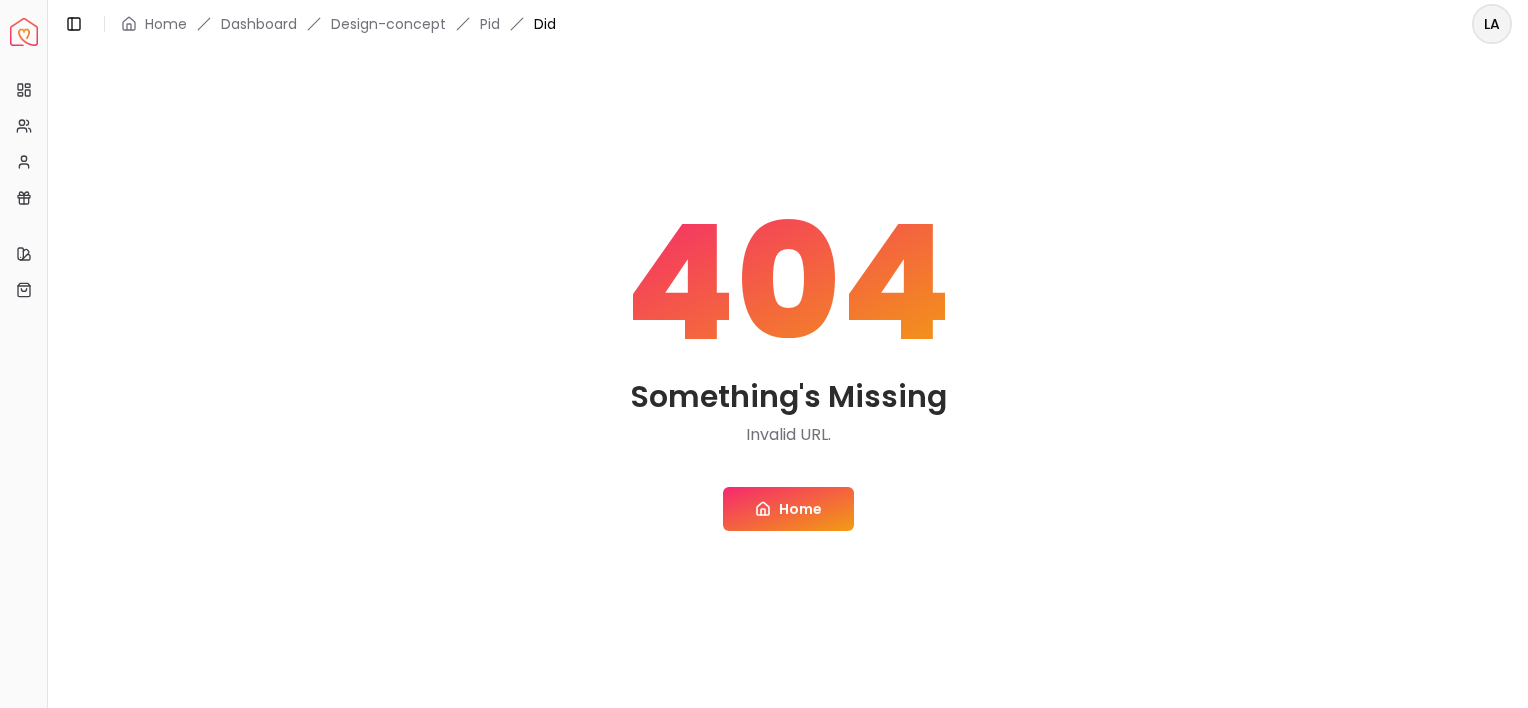 click on "Home" at bounding box center (788, 509) 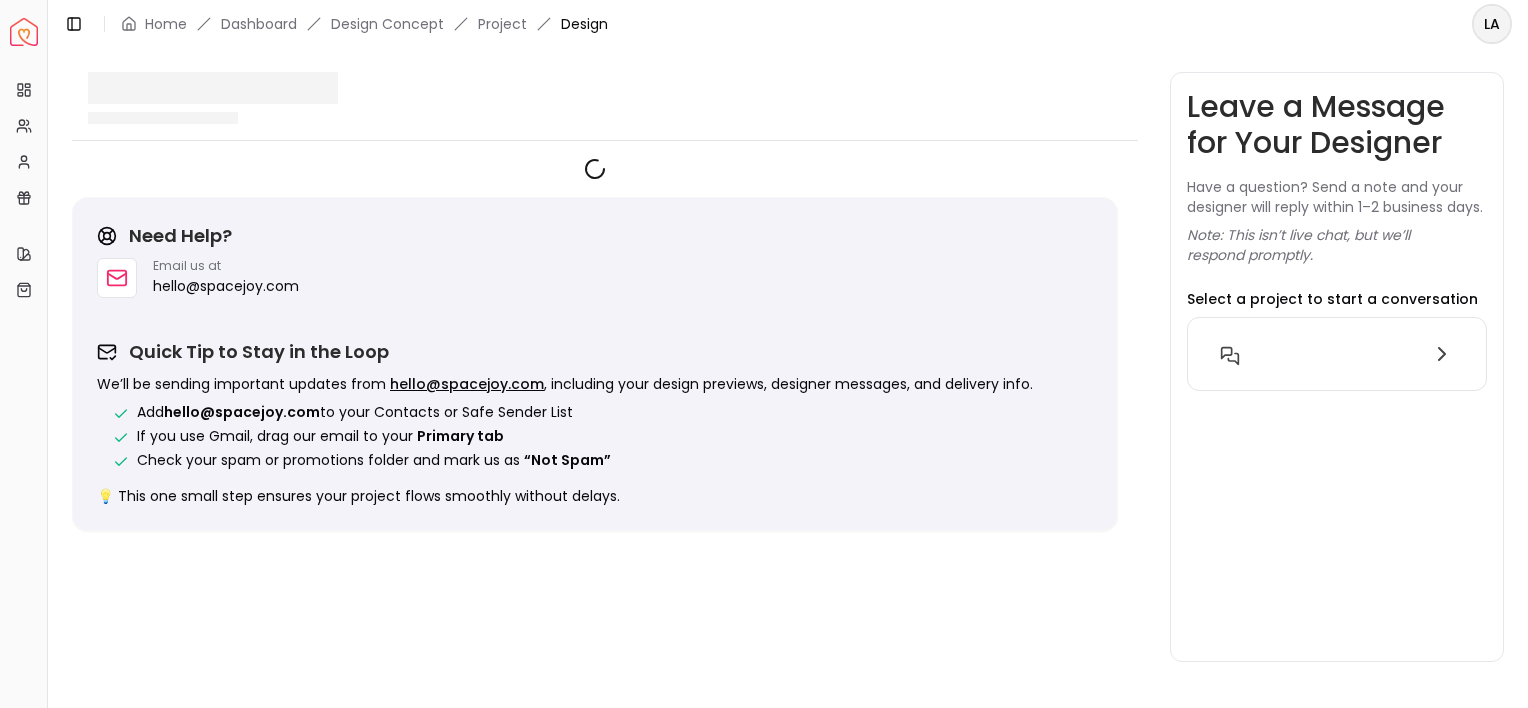 scroll, scrollTop: 0, scrollLeft: 0, axis: both 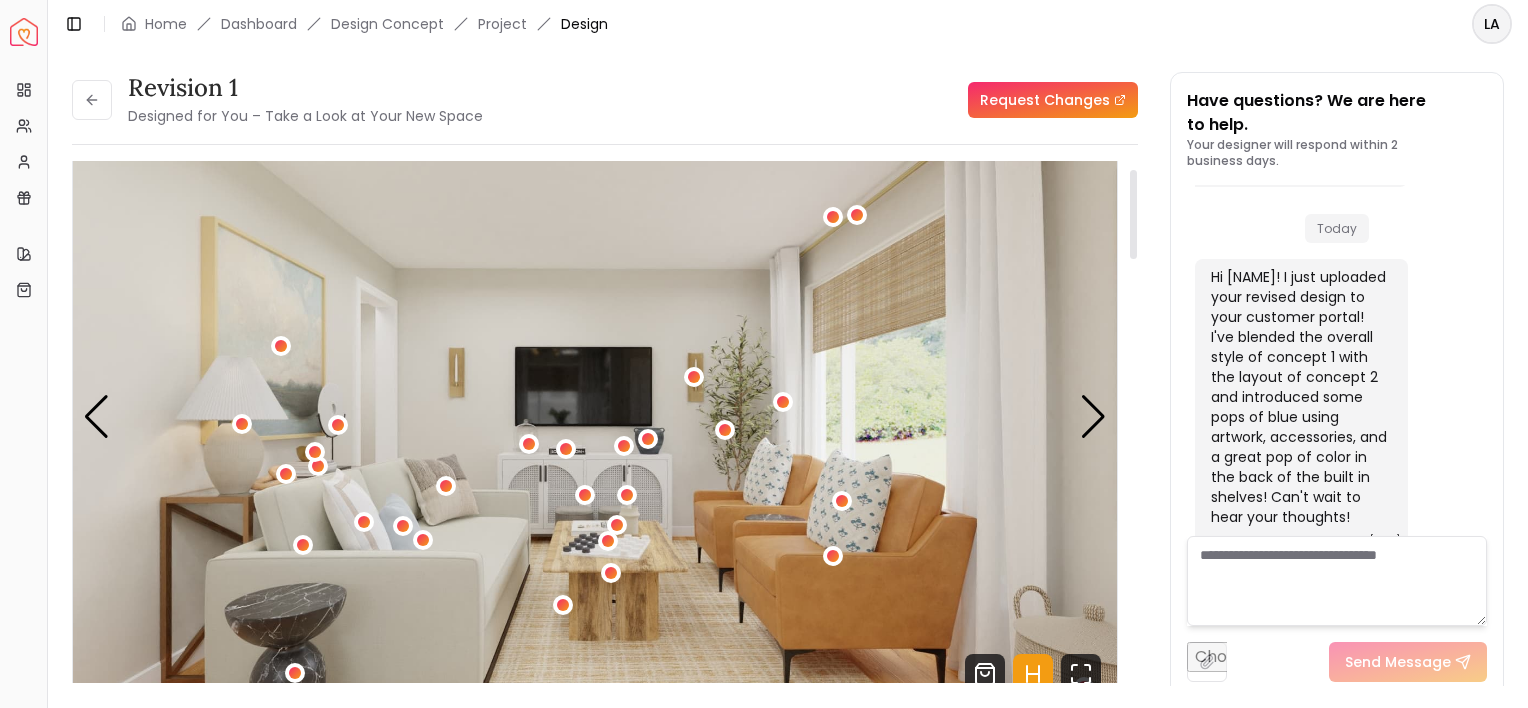 drag, startPoint x: 1133, startPoint y: 211, endPoint x: 1141, endPoint y: 219, distance: 11.313708 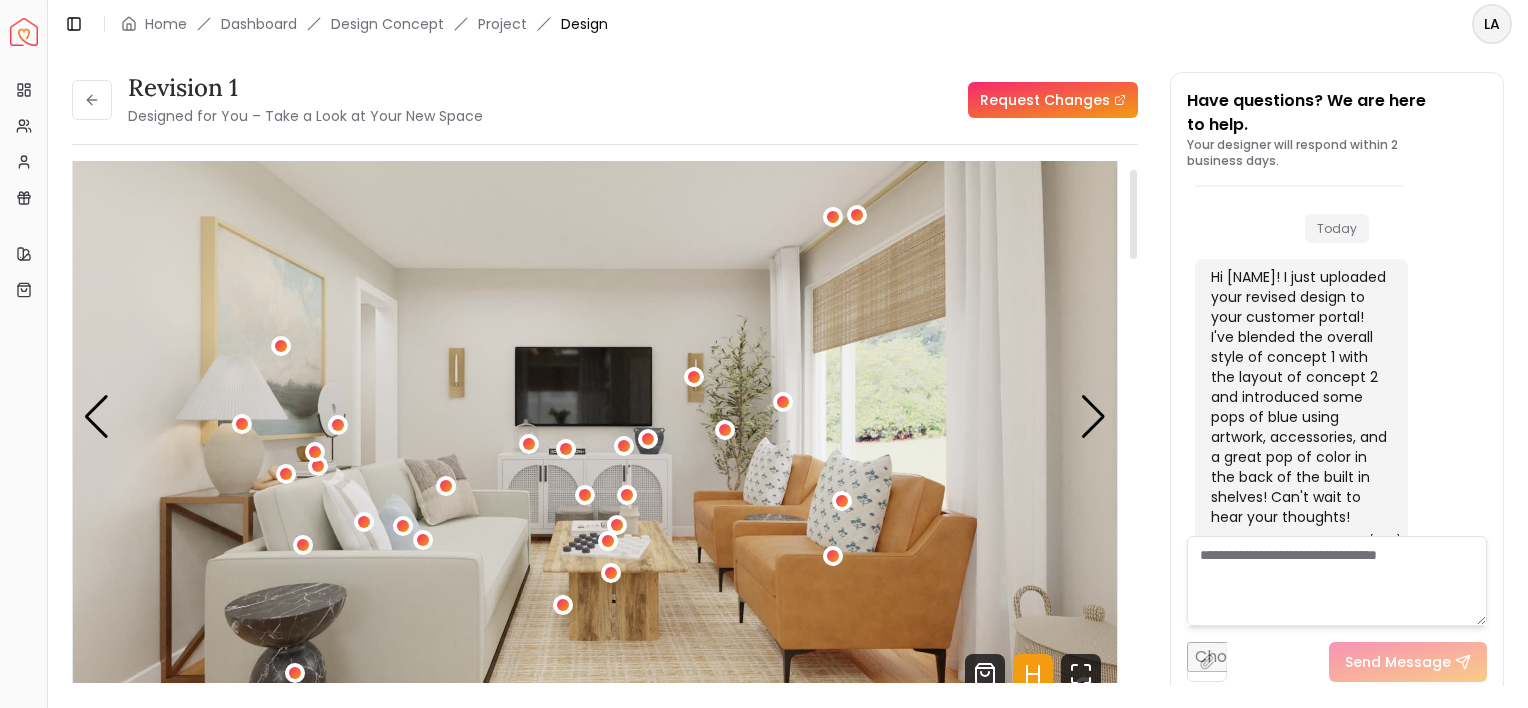 click at bounding box center (1133, 214) 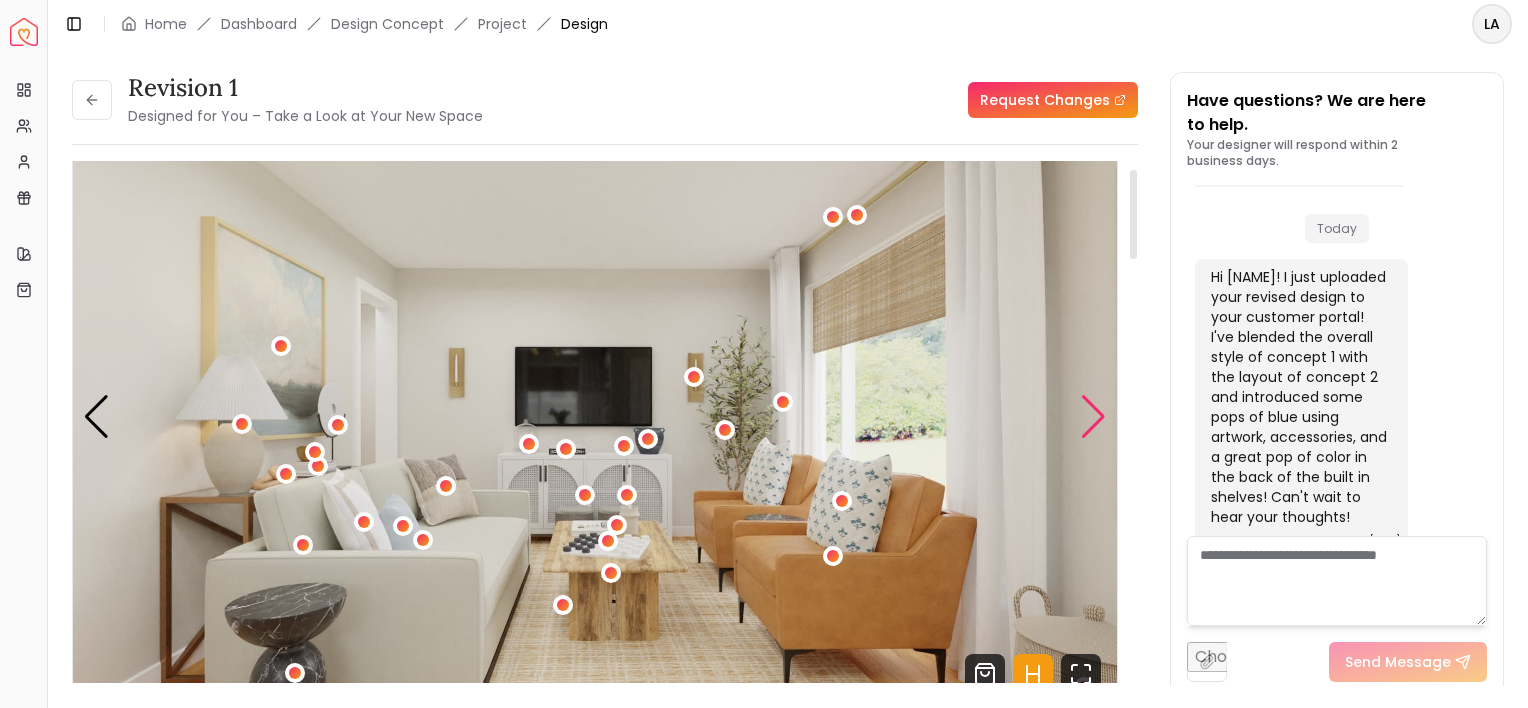 click at bounding box center [1093, 417] 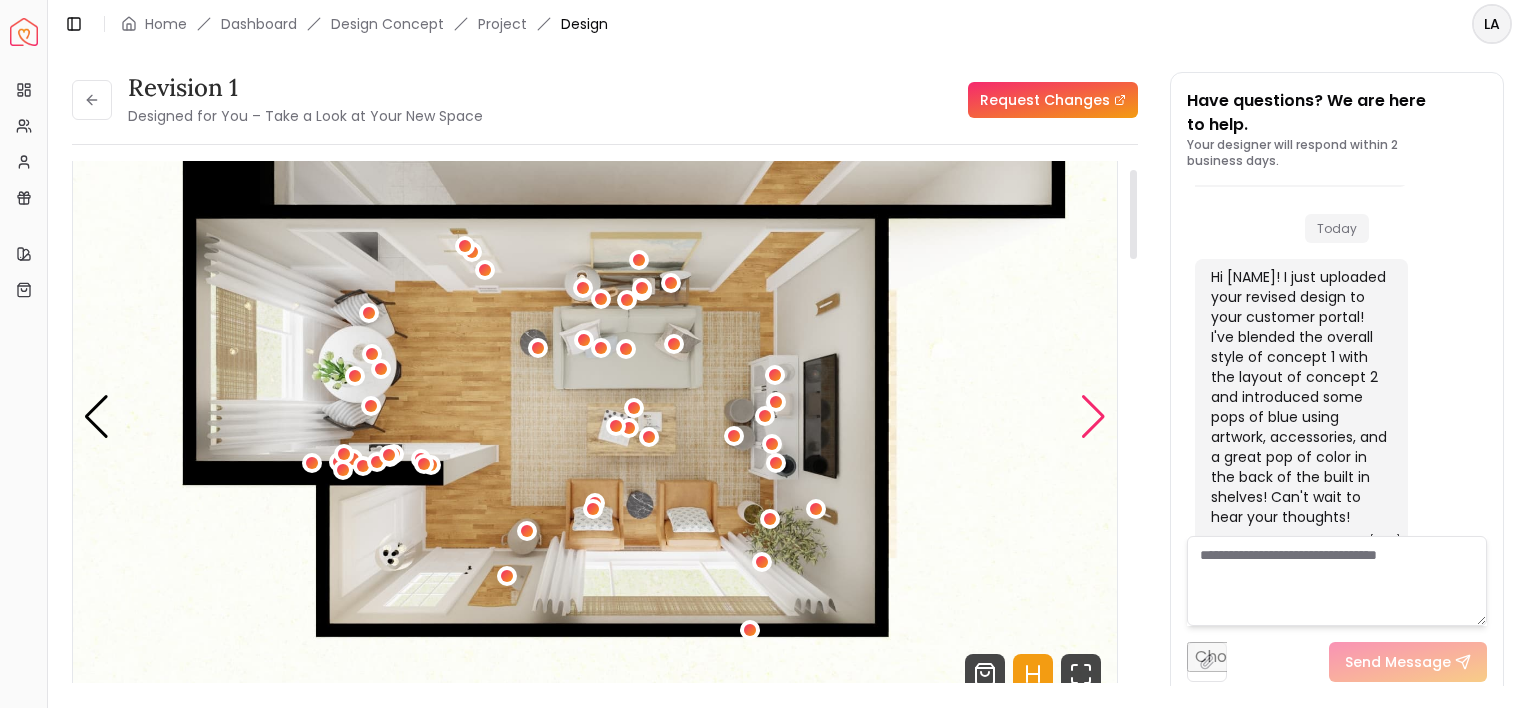 click at bounding box center [1093, 417] 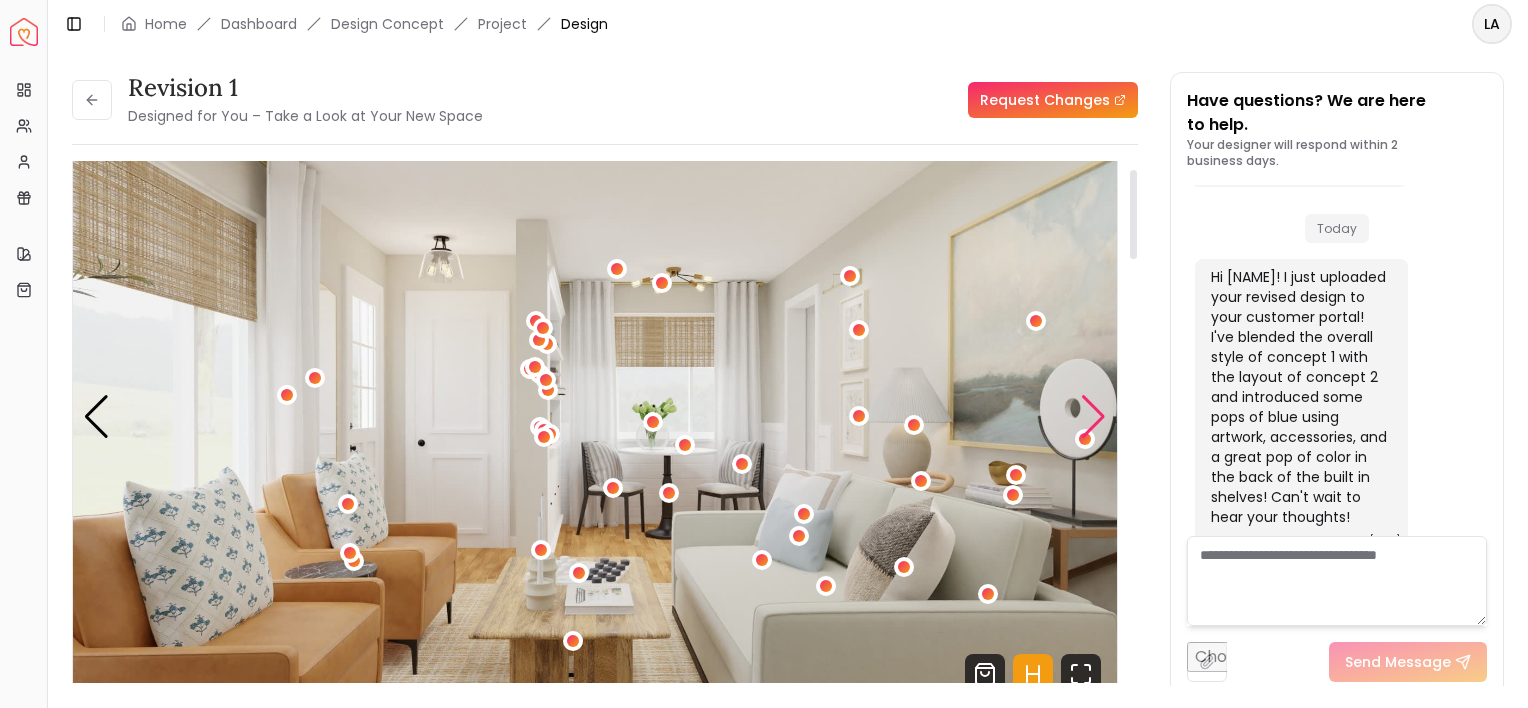 click at bounding box center [1093, 417] 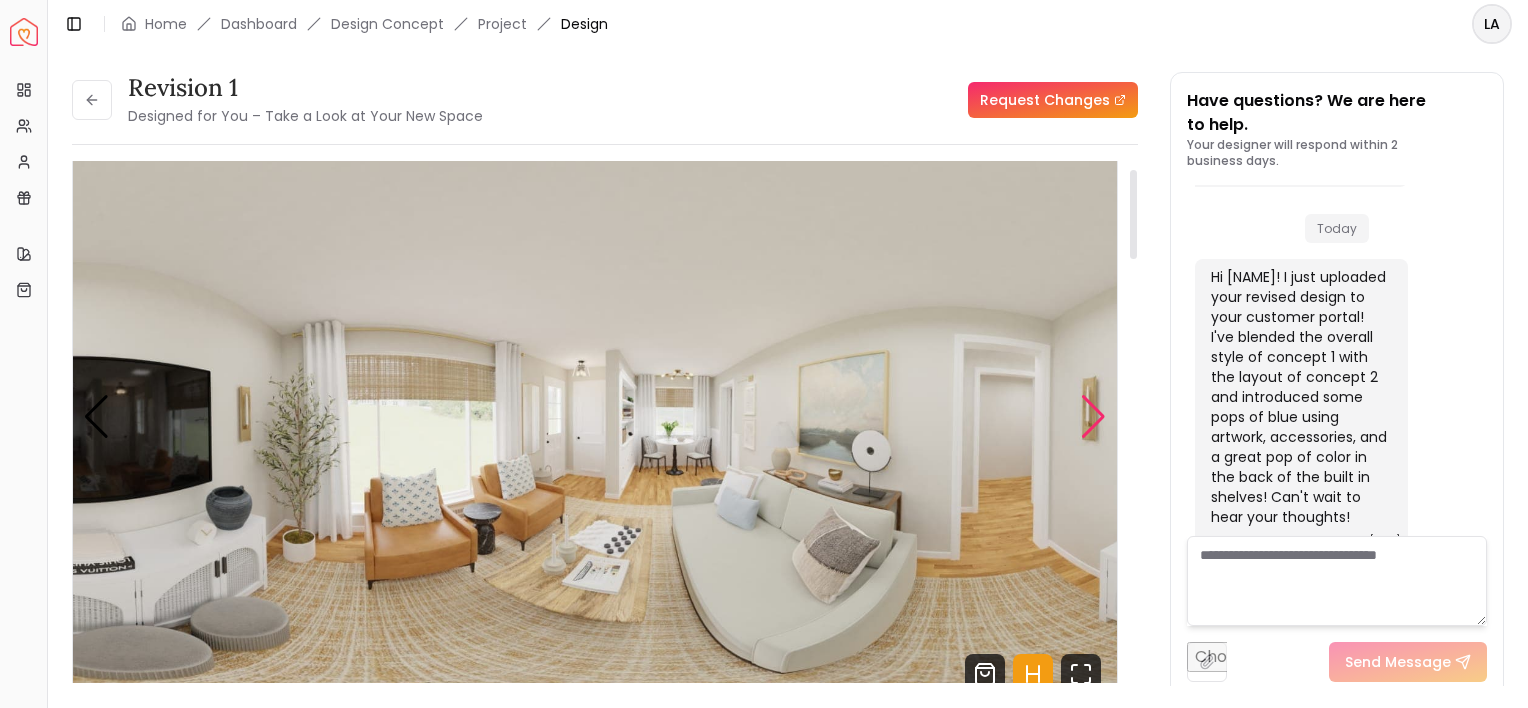 click at bounding box center [1093, 417] 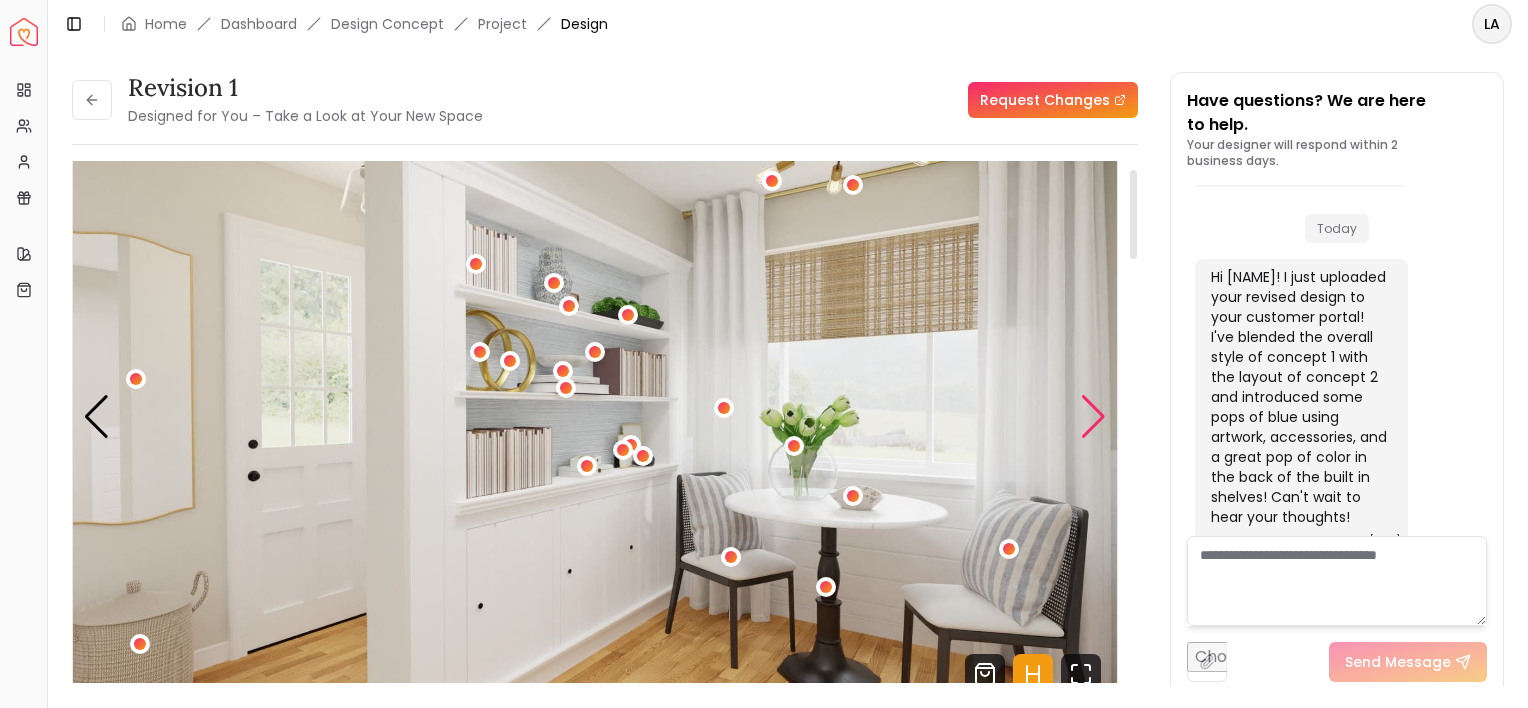 click at bounding box center [1093, 417] 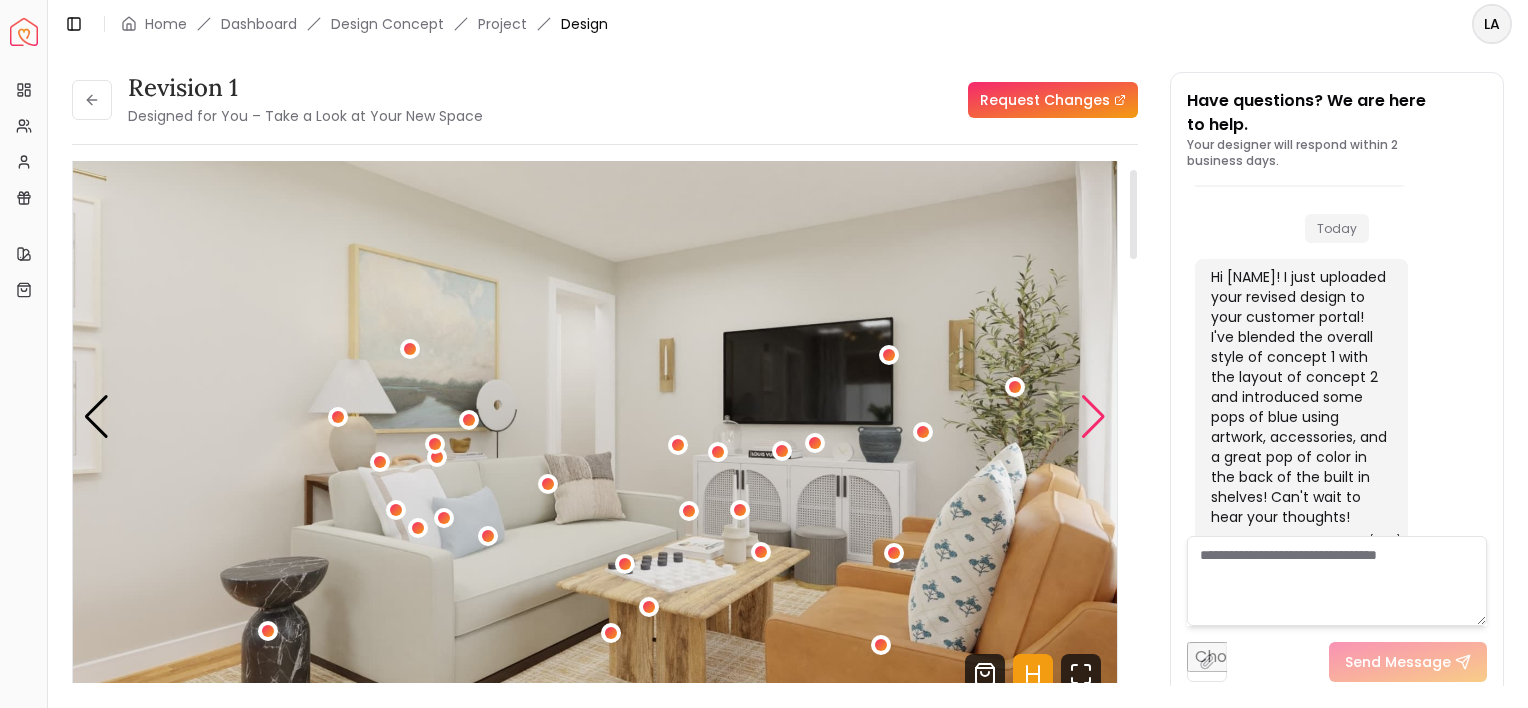 click at bounding box center (1093, 417) 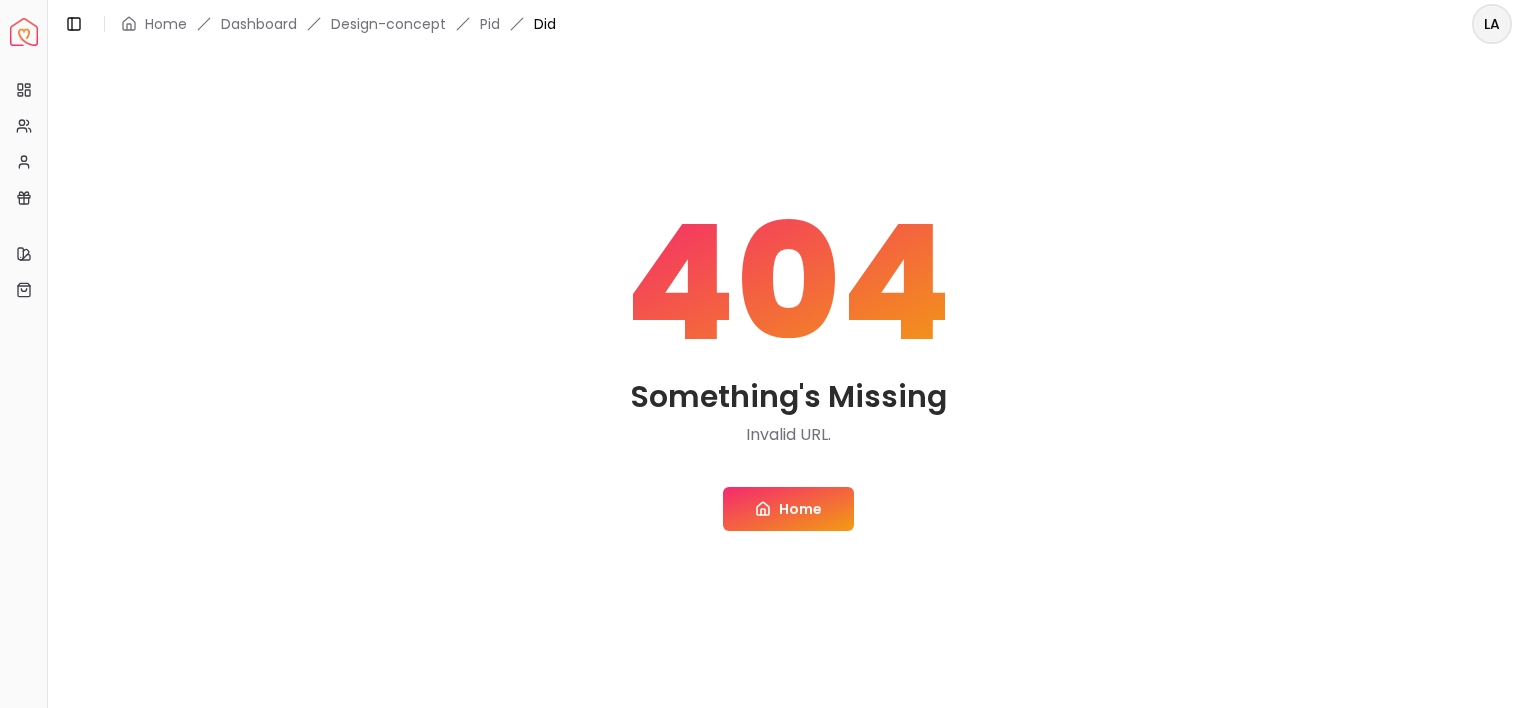 scroll, scrollTop: 0, scrollLeft: 0, axis: both 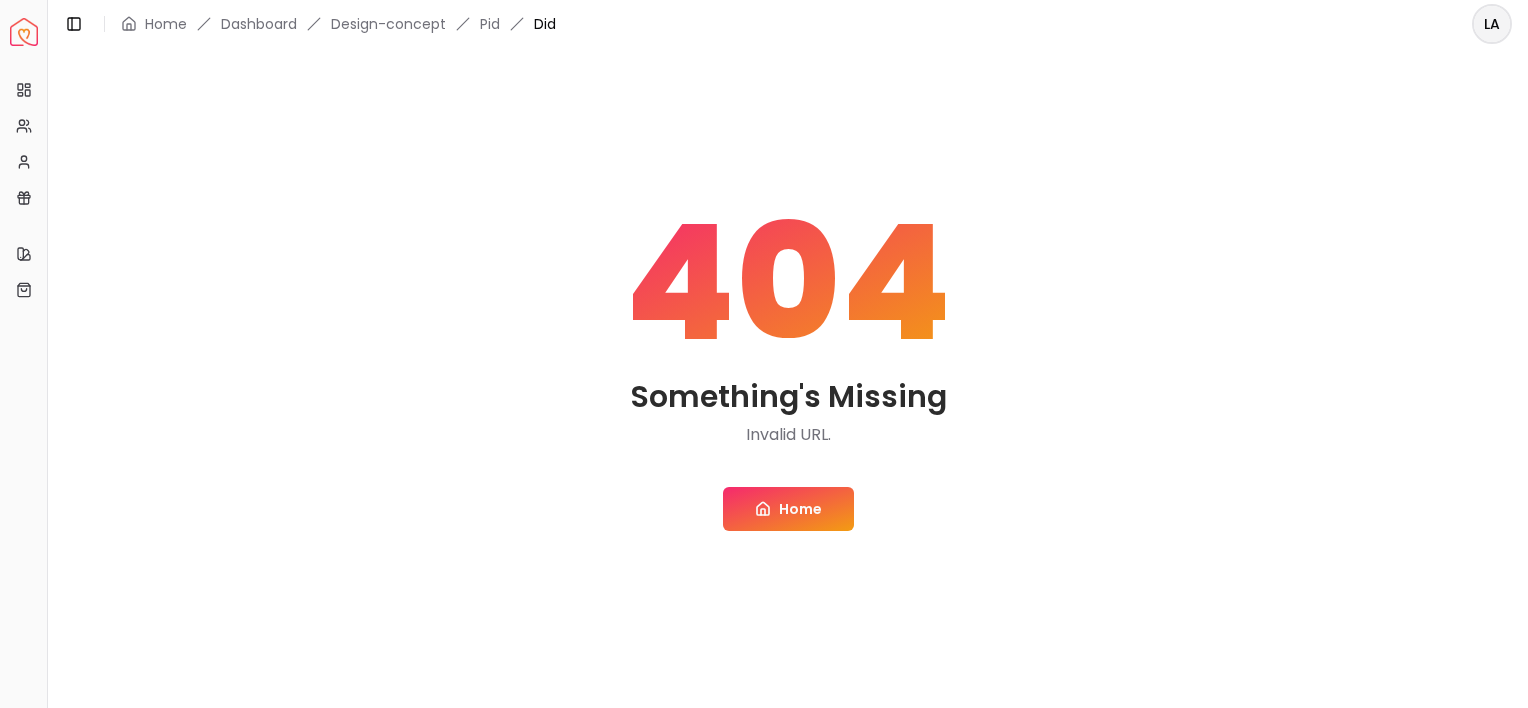 click on "Home" at bounding box center [788, 509] 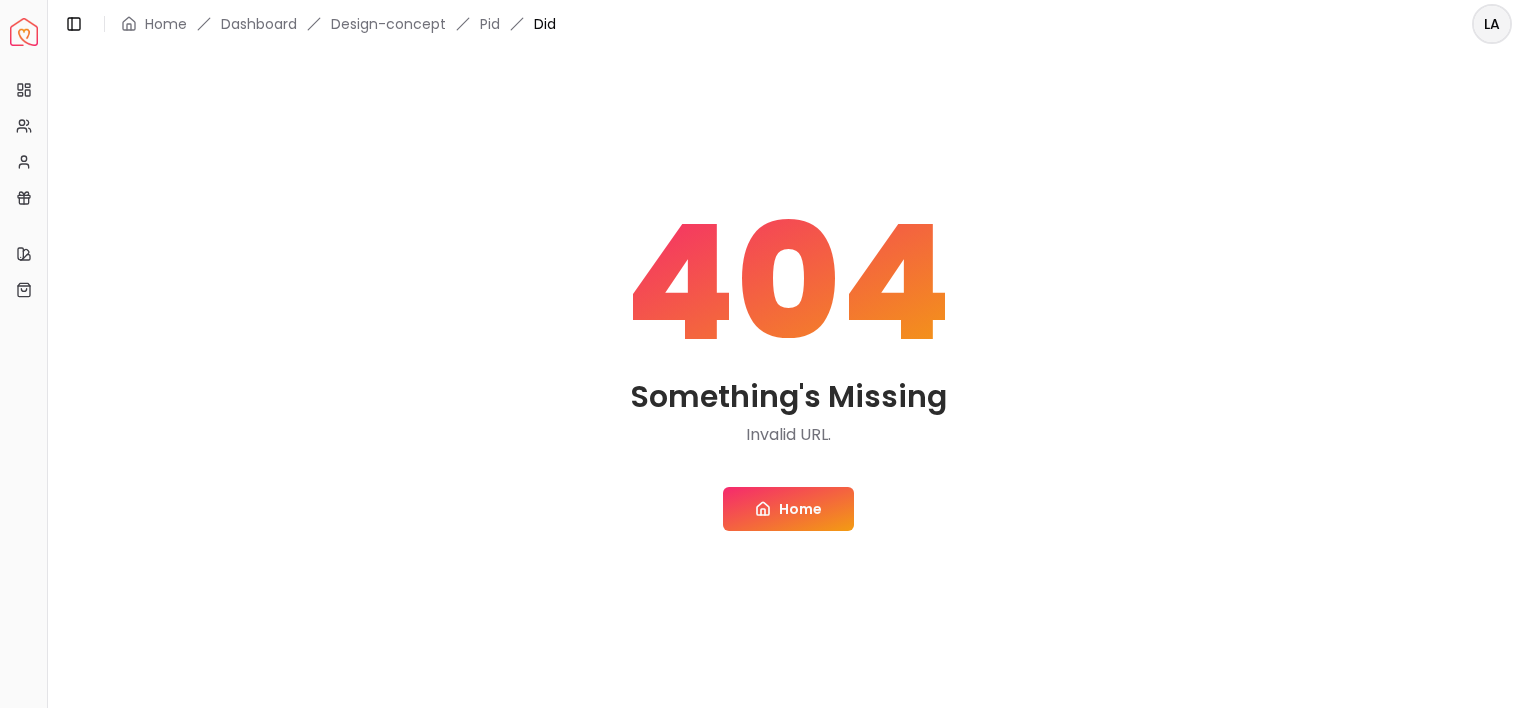 scroll, scrollTop: 0, scrollLeft: 0, axis: both 